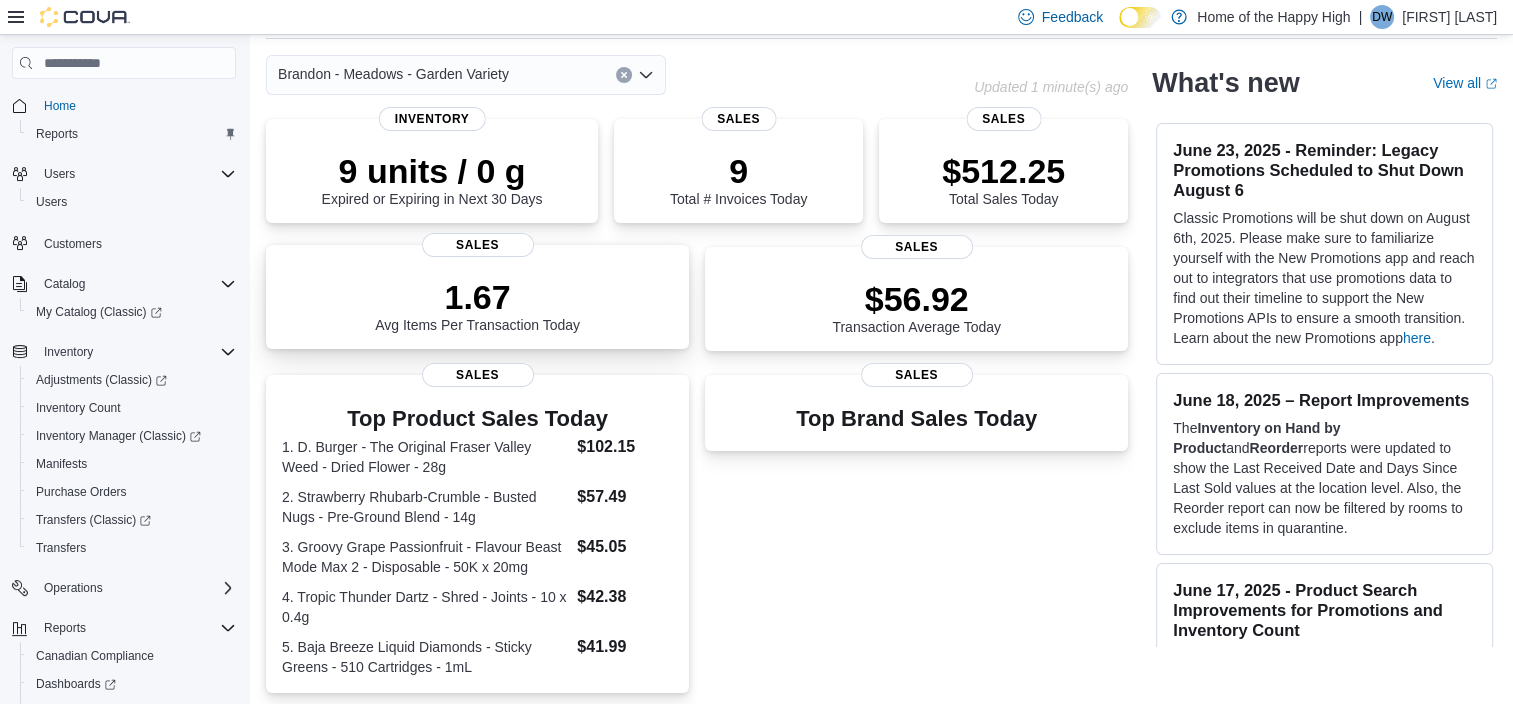scroll, scrollTop: 0, scrollLeft: 0, axis: both 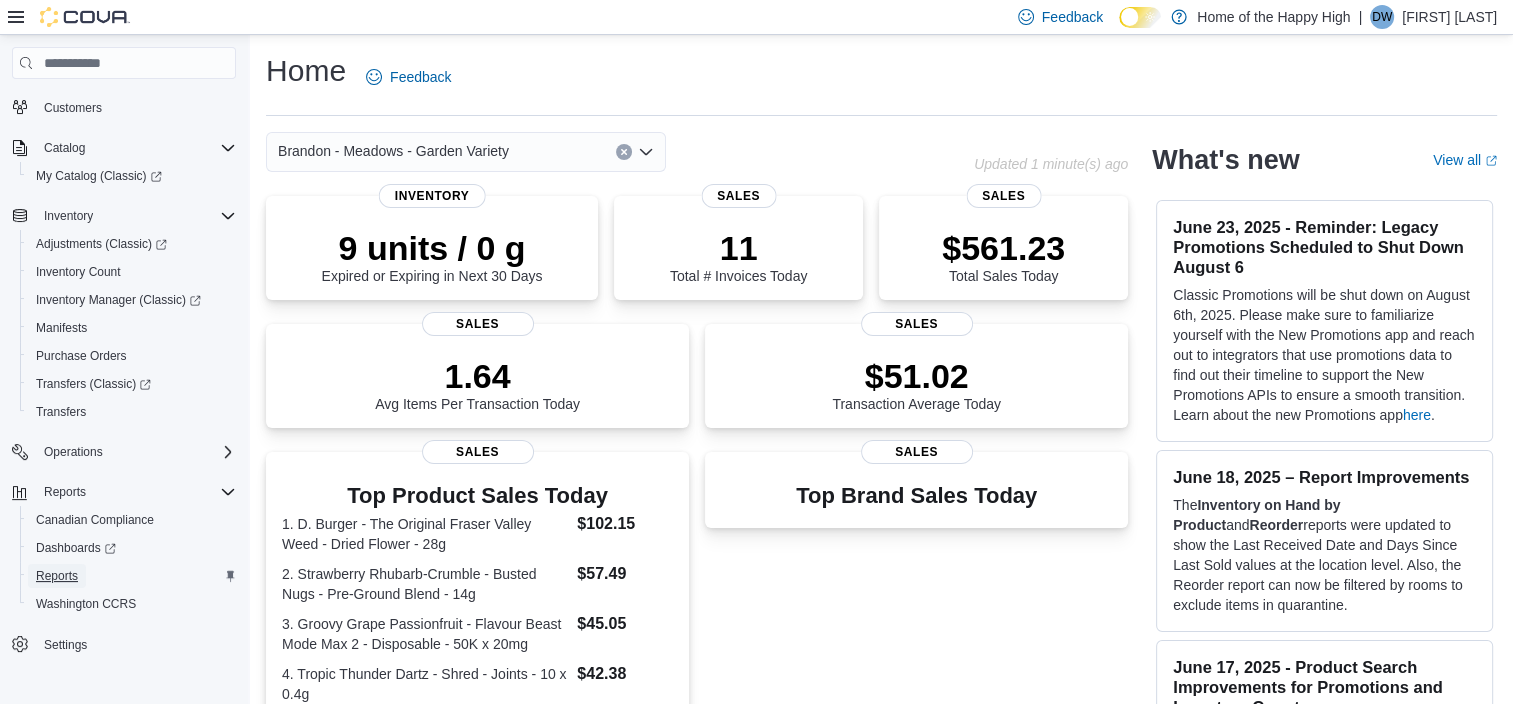 click on "Reports" at bounding box center [57, 576] 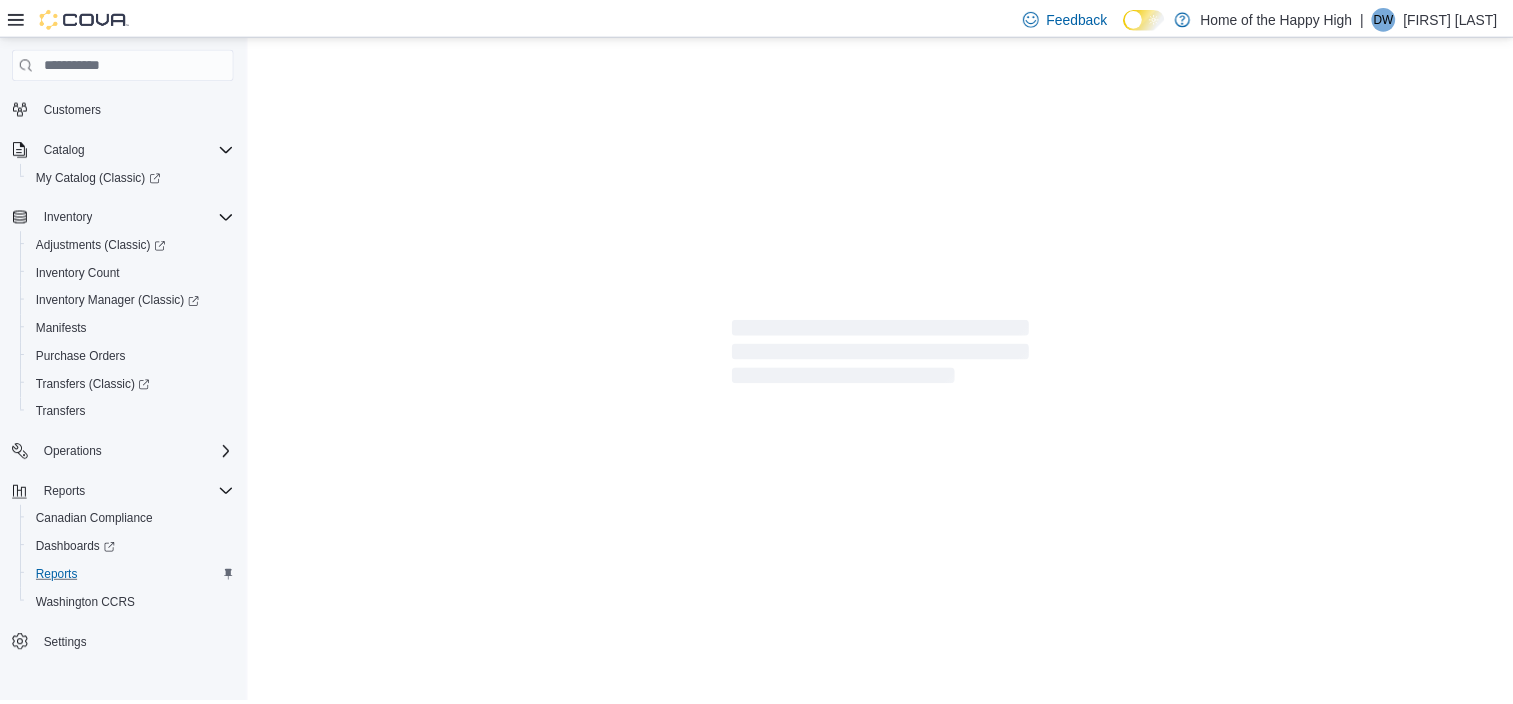 scroll, scrollTop: 136, scrollLeft: 0, axis: vertical 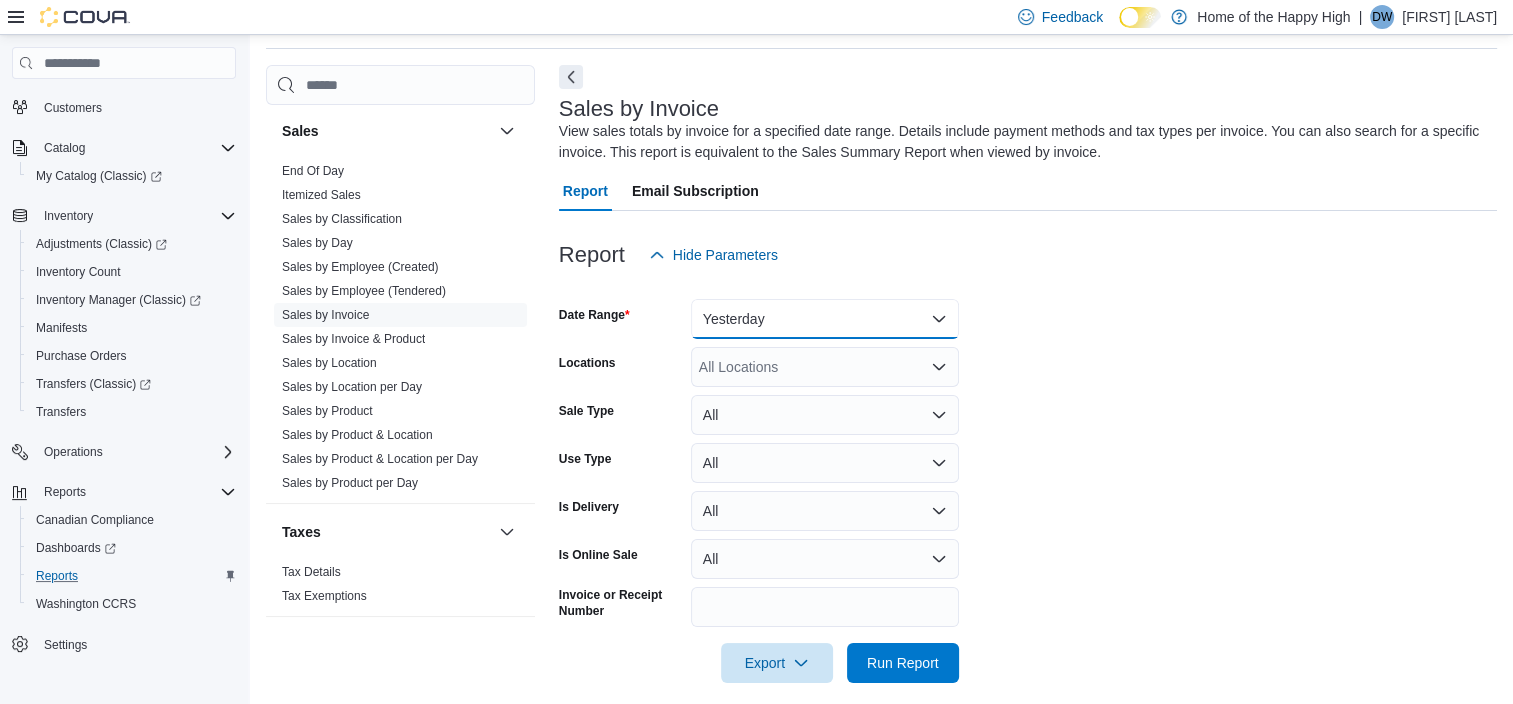 click on "Yesterday" at bounding box center [825, 319] 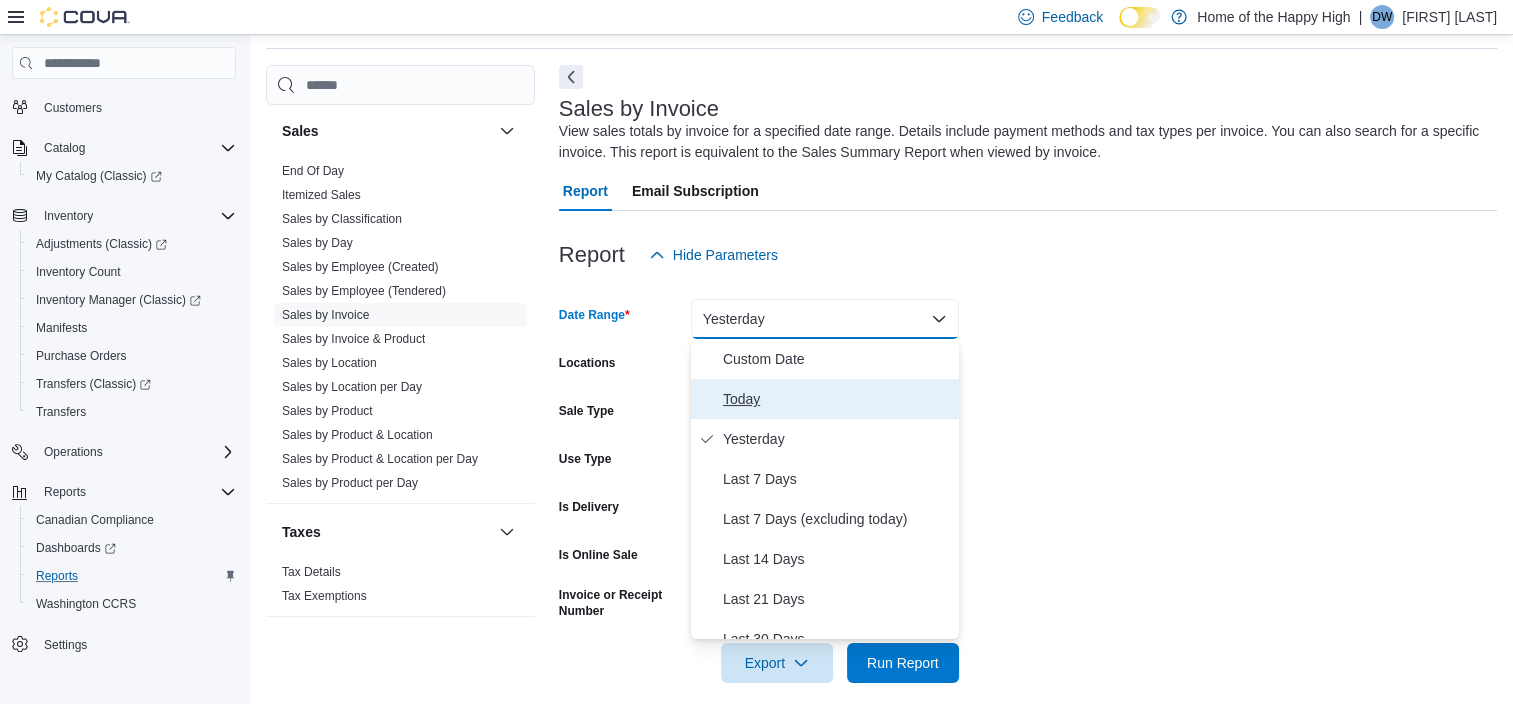 click on "Today" at bounding box center [837, 399] 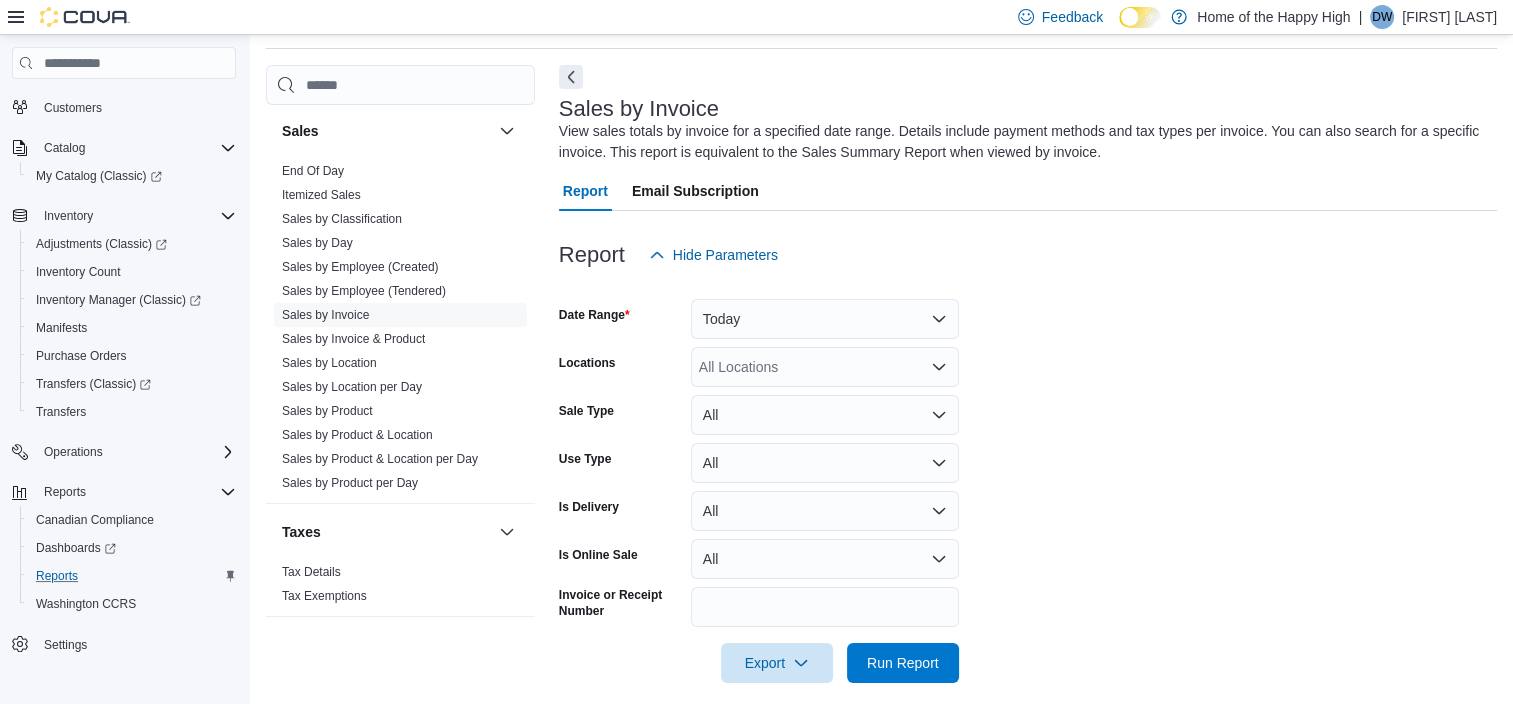 click on "Date Range Today Locations All Locations Sale Type All Use Type All Is Delivery All Is Online Sale All Invoice or Receipt Number Export  Run Report" at bounding box center (1028, 479) 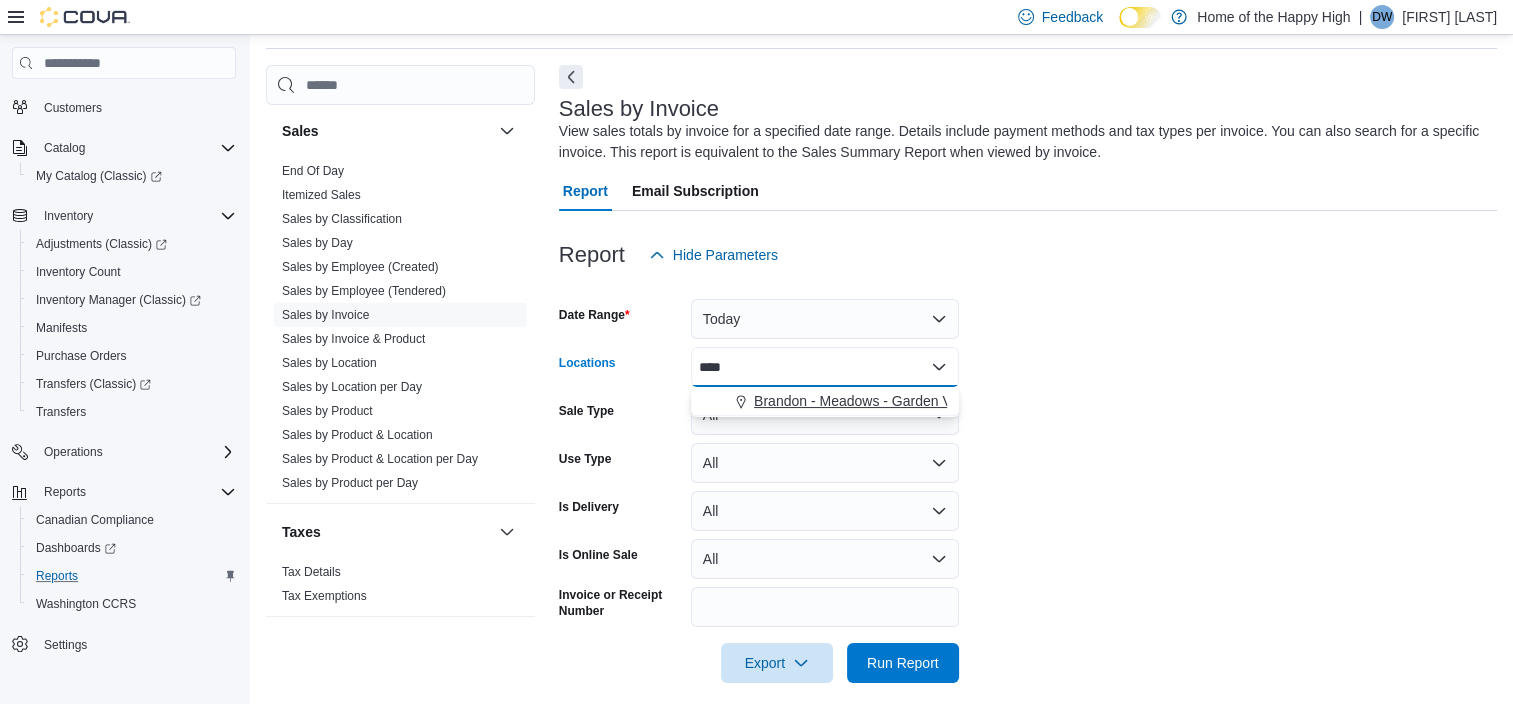 type on "****" 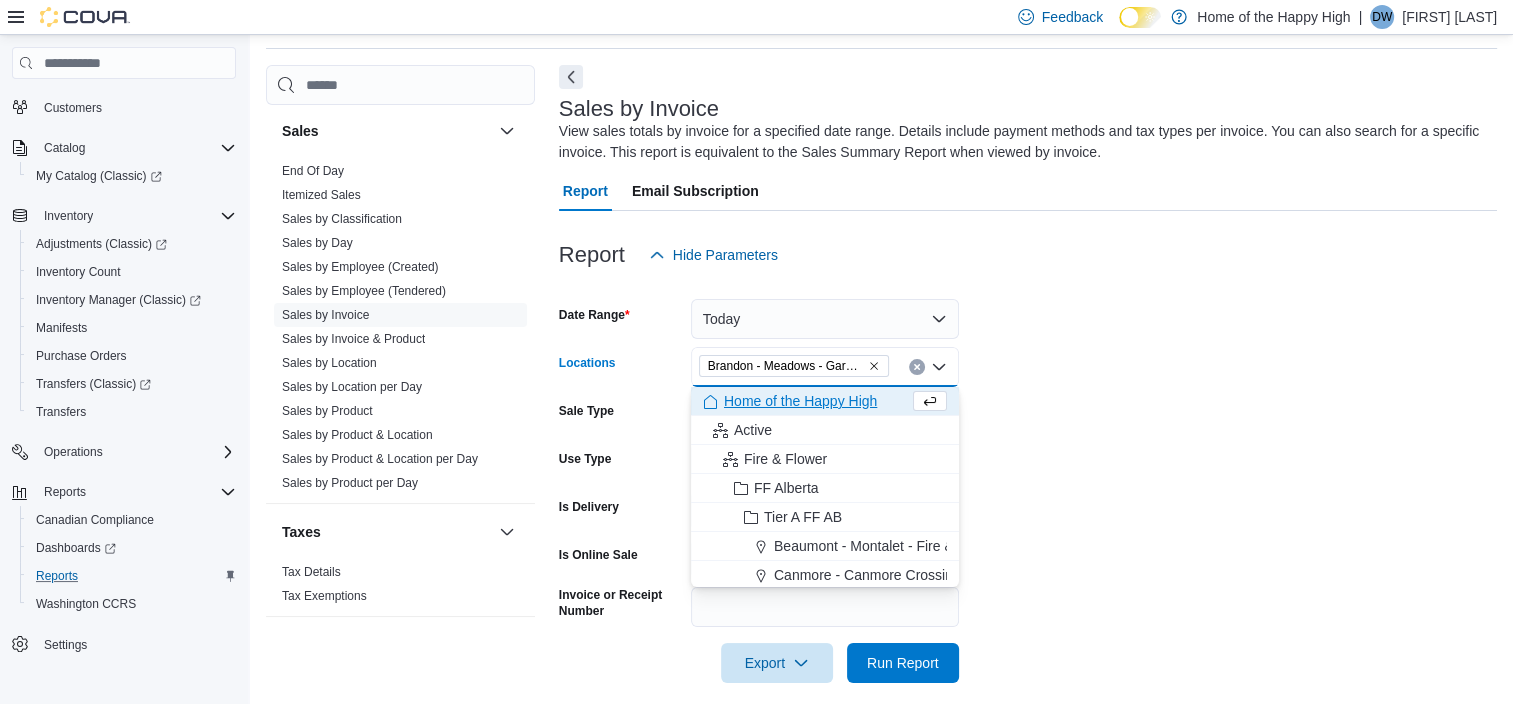 click on "Date Range Today Locations [CITY] - [REGION] - [REGION] Combo box. Selected. [CITY] - [REGION] - [REGION]. Press Backspace to delete [CITY] - [REGION] - [REGION]. Combo box input. All Locations. Type some text or, to display a list of choices, press Down Arrow. To exit the list of choices, press Escape. Sale Type All Use Type All Is Delivery All Is Online Sale All Invoice or Receipt Number Export  Run Report" at bounding box center (1028, 479) 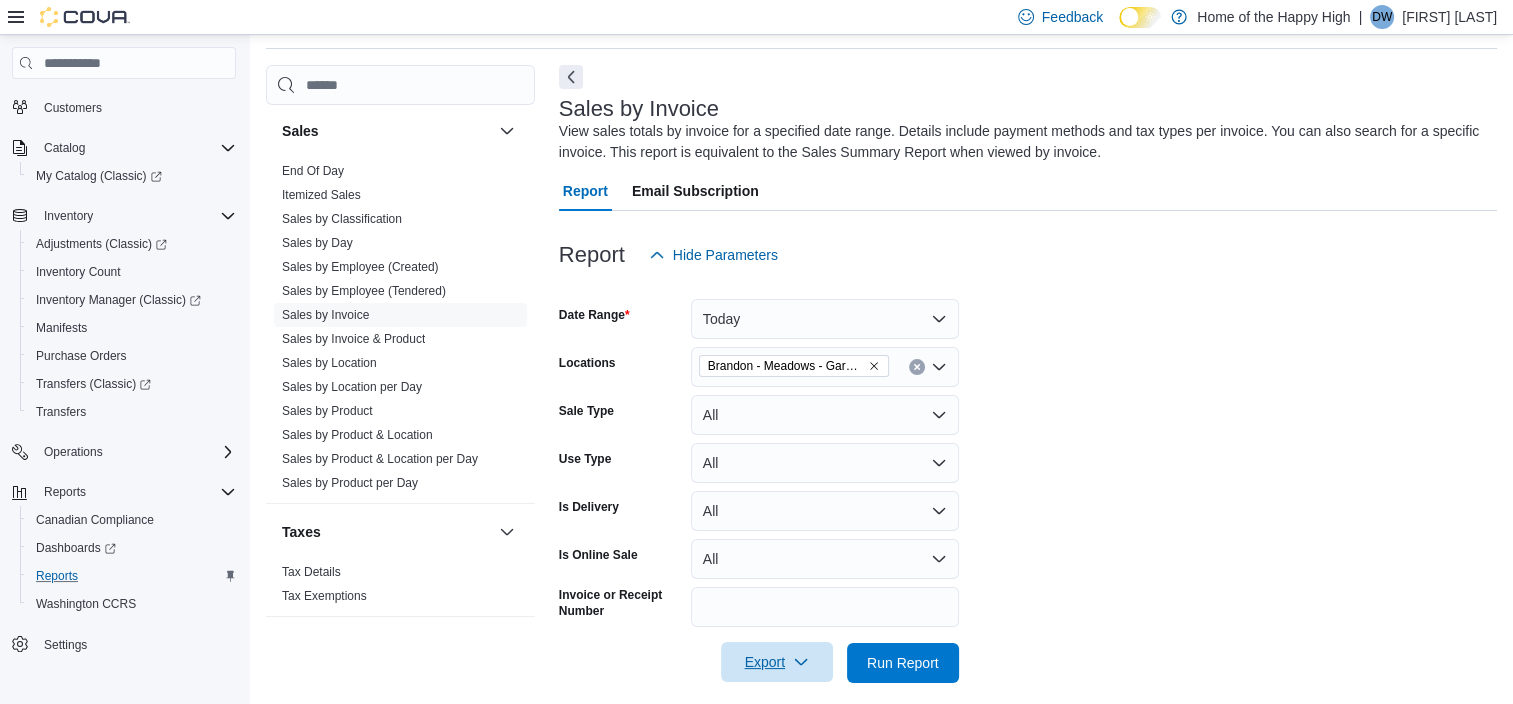 click on "Export" at bounding box center [777, 662] 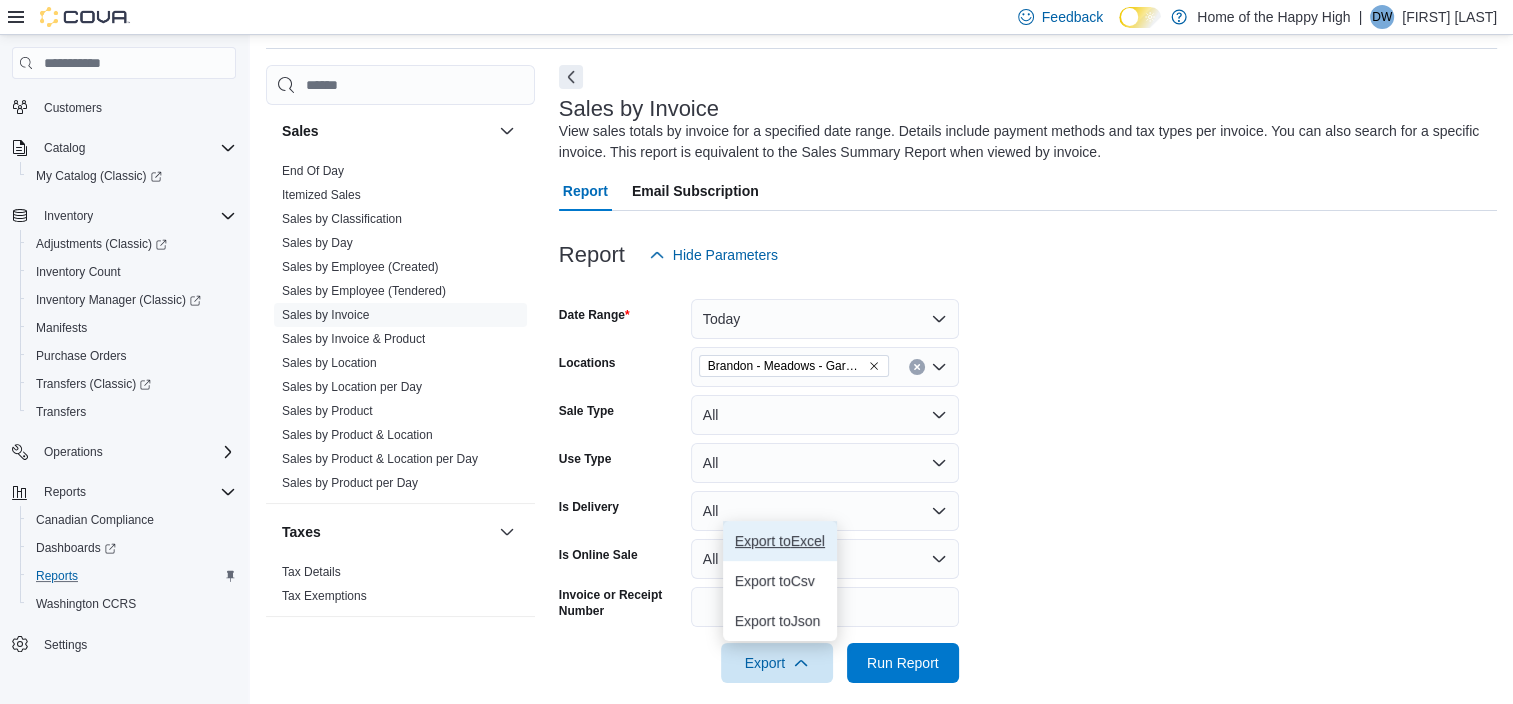 click on "Export to  Excel" at bounding box center [780, 541] 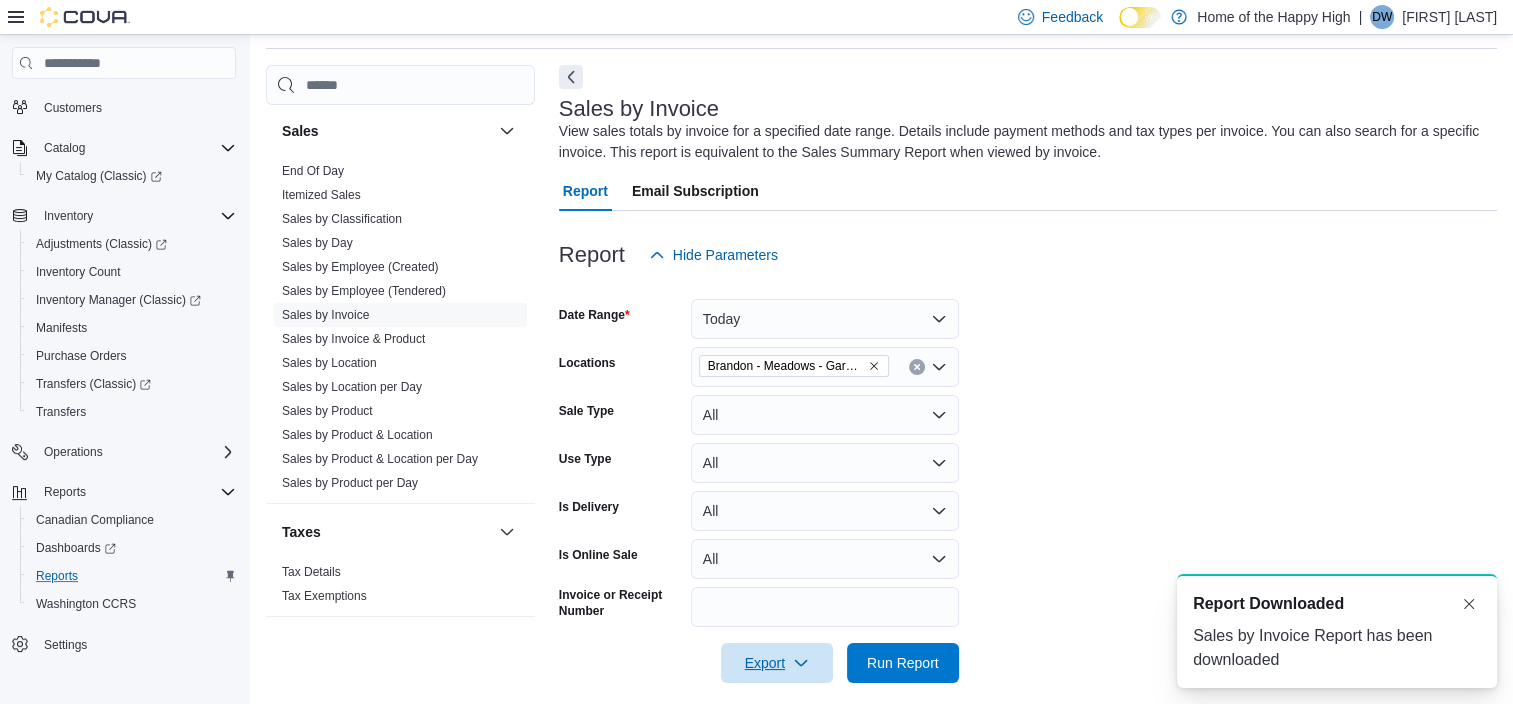scroll, scrollTop: 0, scrollLeft: 0, axis: both 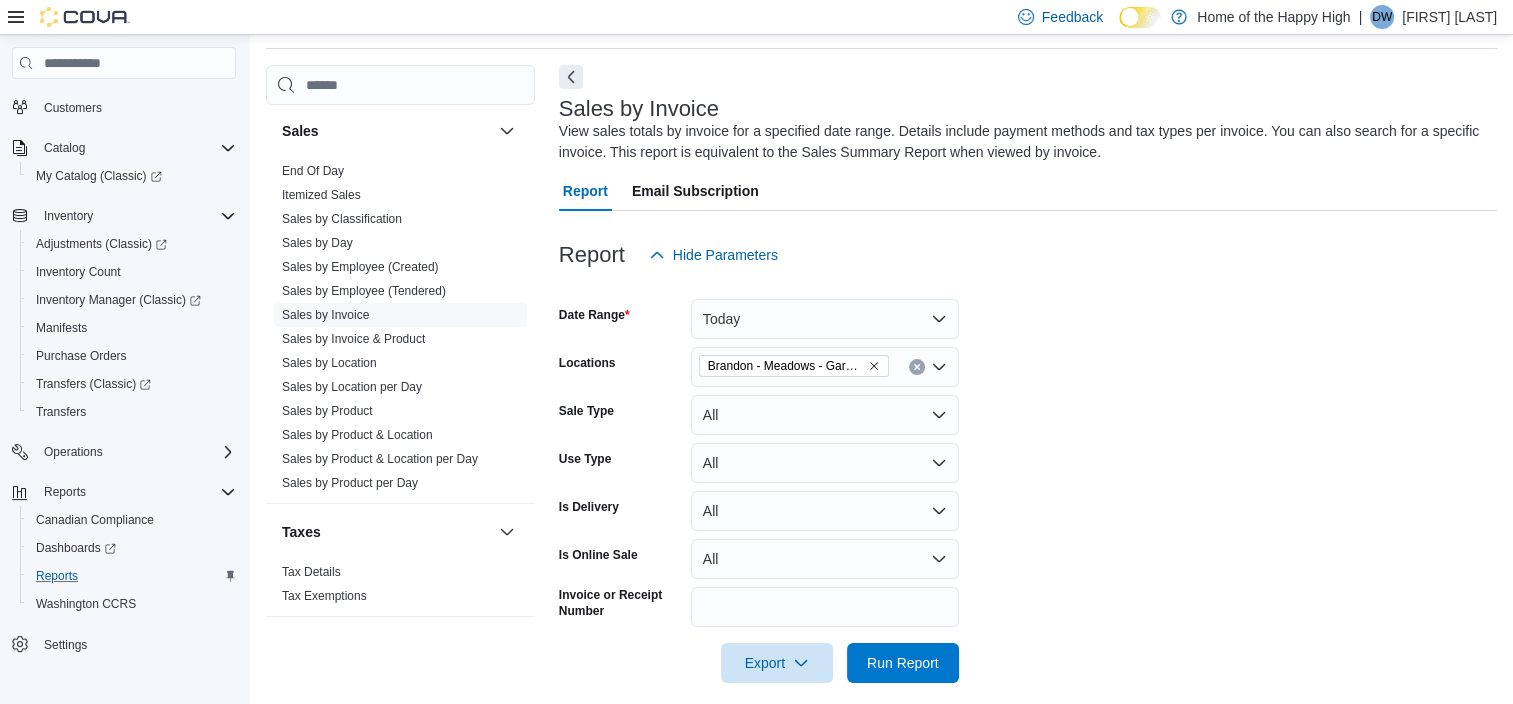 click at bounding box center [1028, 223] 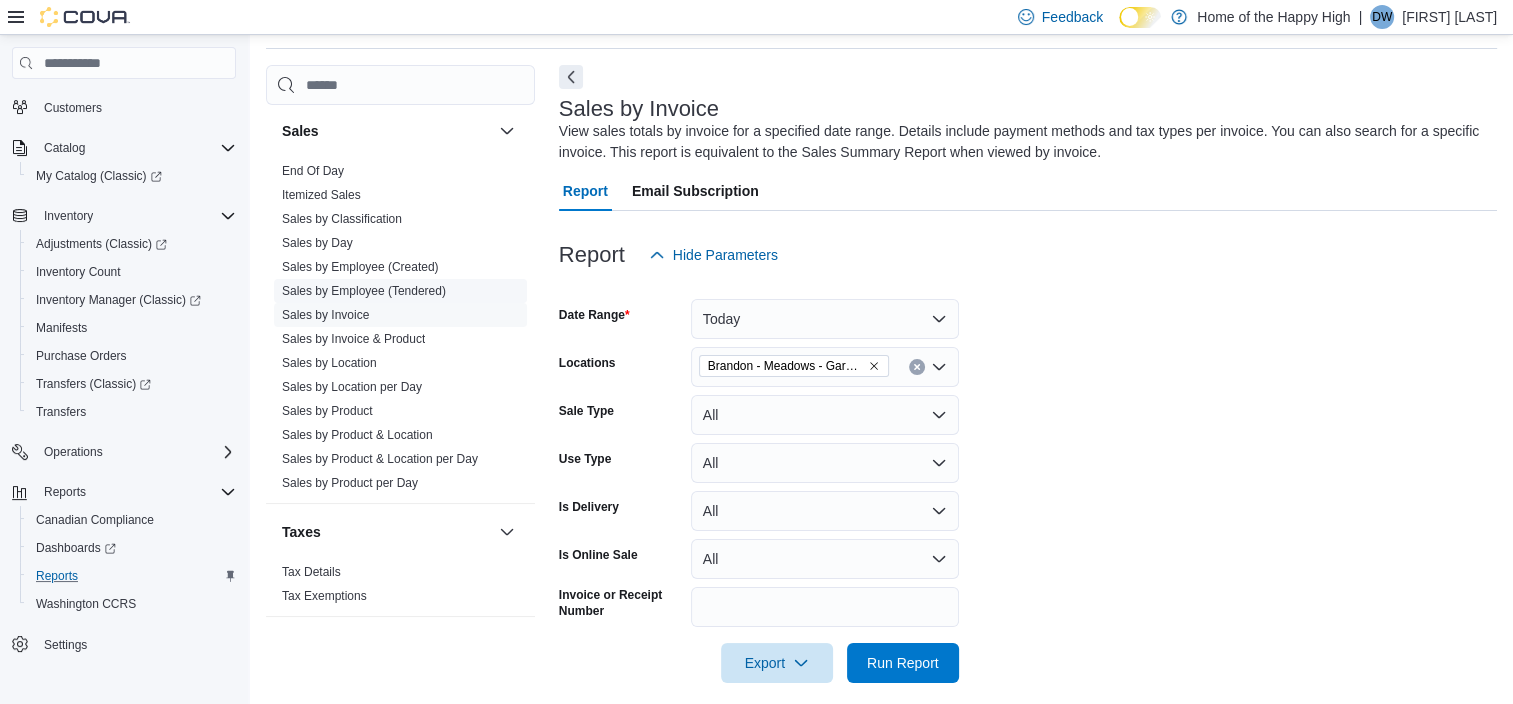 click on "Sales by Employee (Tendered)" at bounding box center [400, 291] 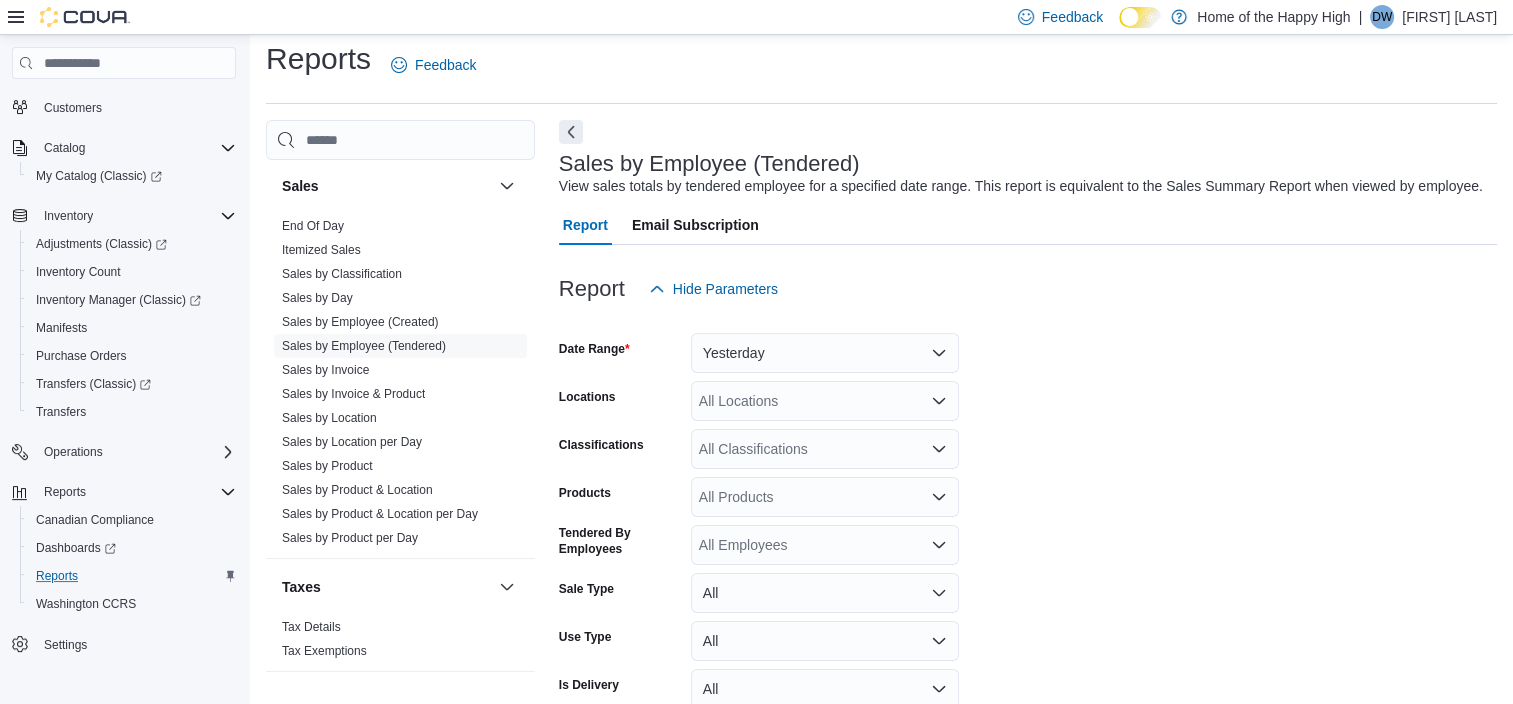 scroll, scrollTop: 46, scrollLeft: 0, axis: vertical 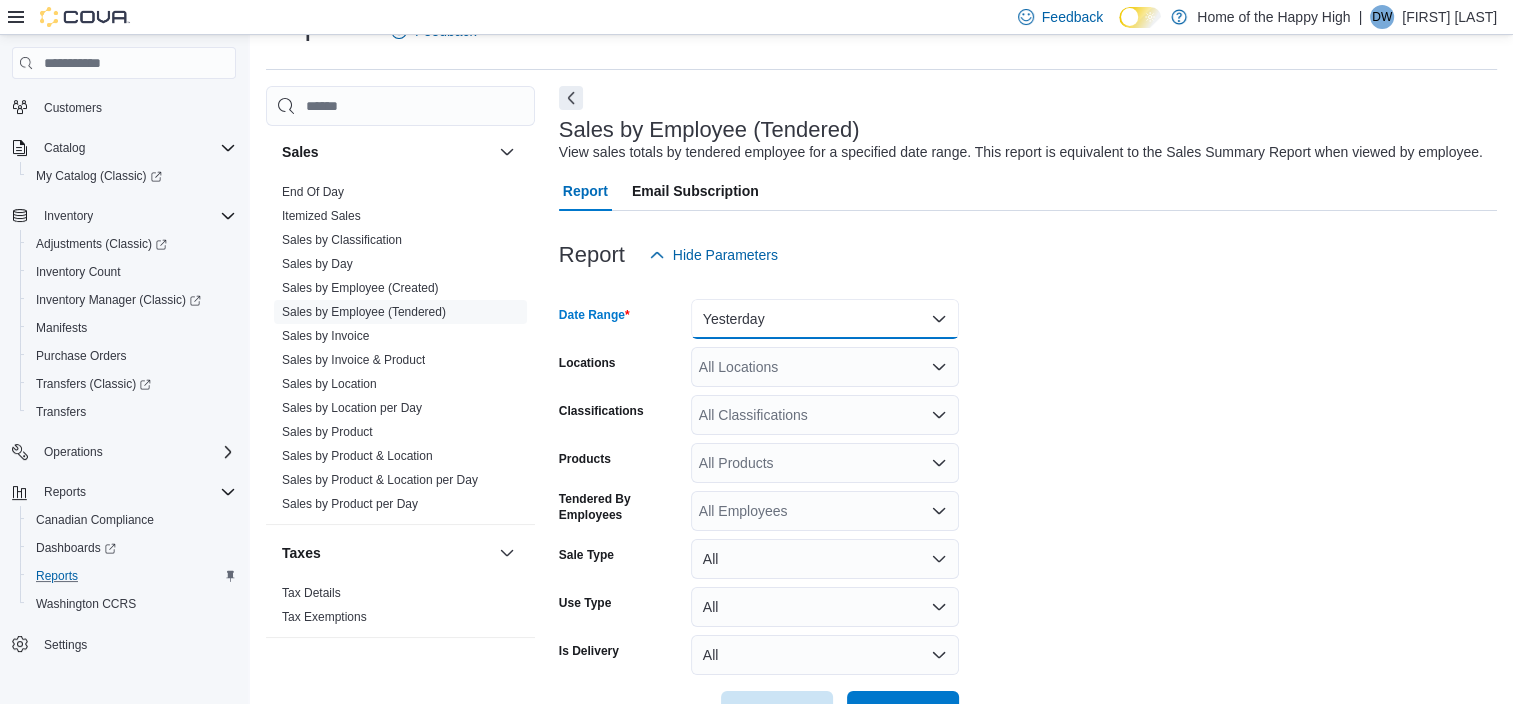 click on "Yesterday" at bounding box center (825, 319) 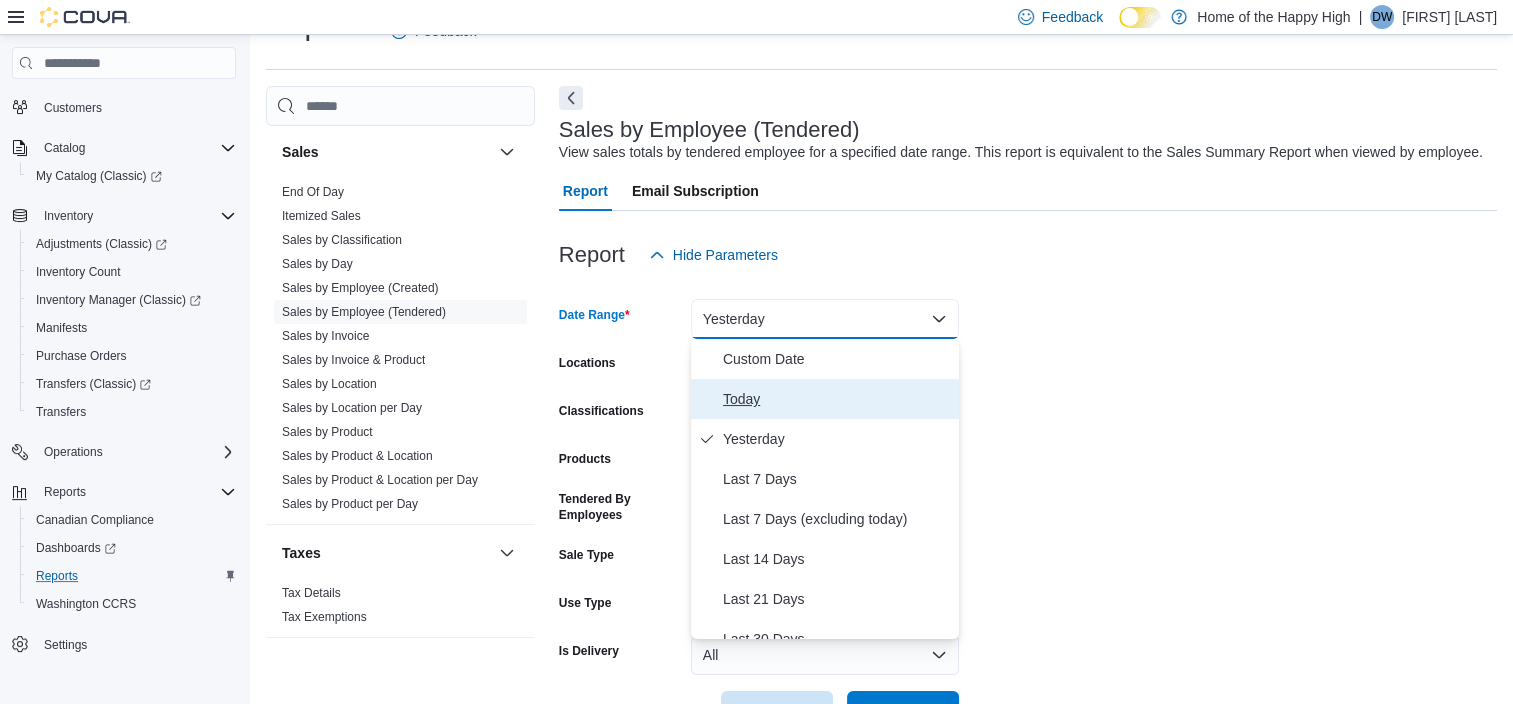 click on "Today" at bounding box center (837, 399) 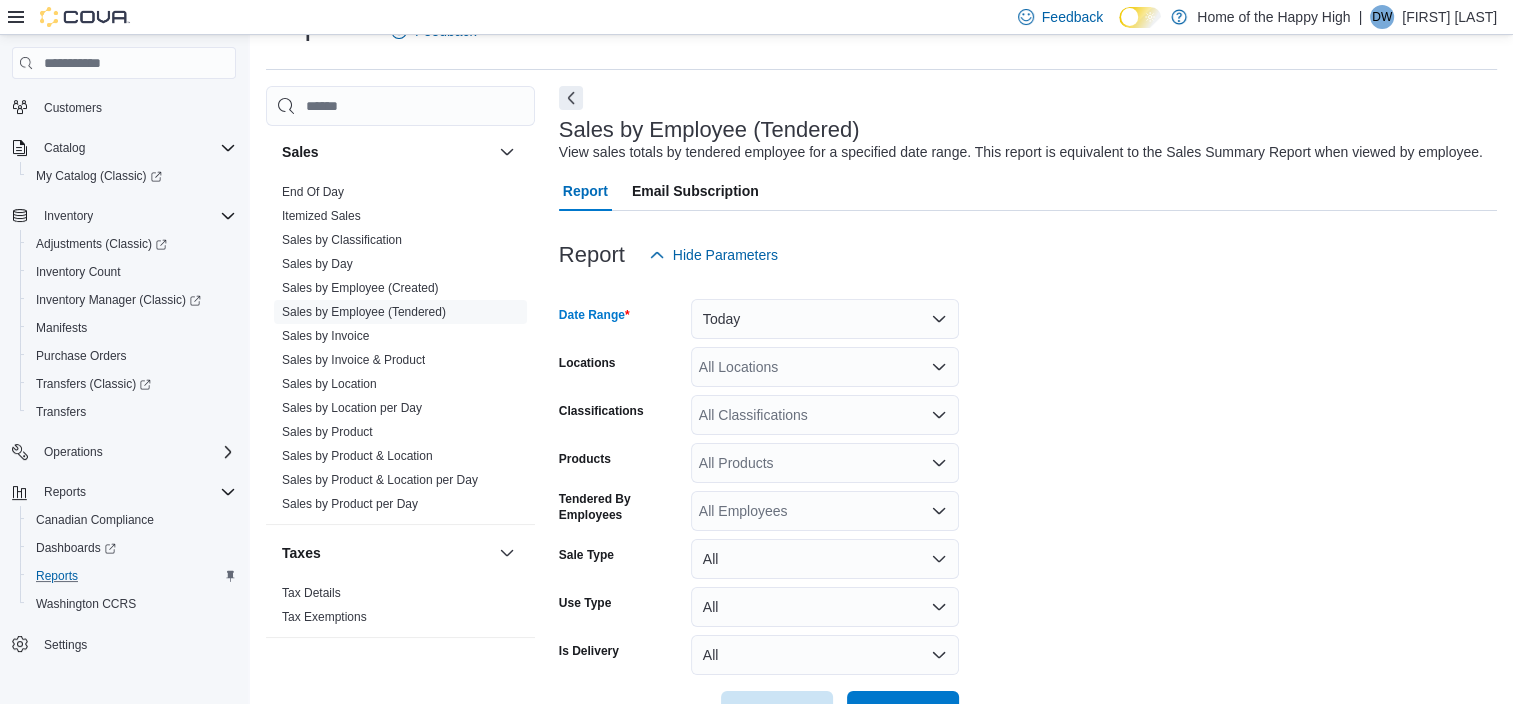 click on "All Locations" at bounding box center [825, 367] 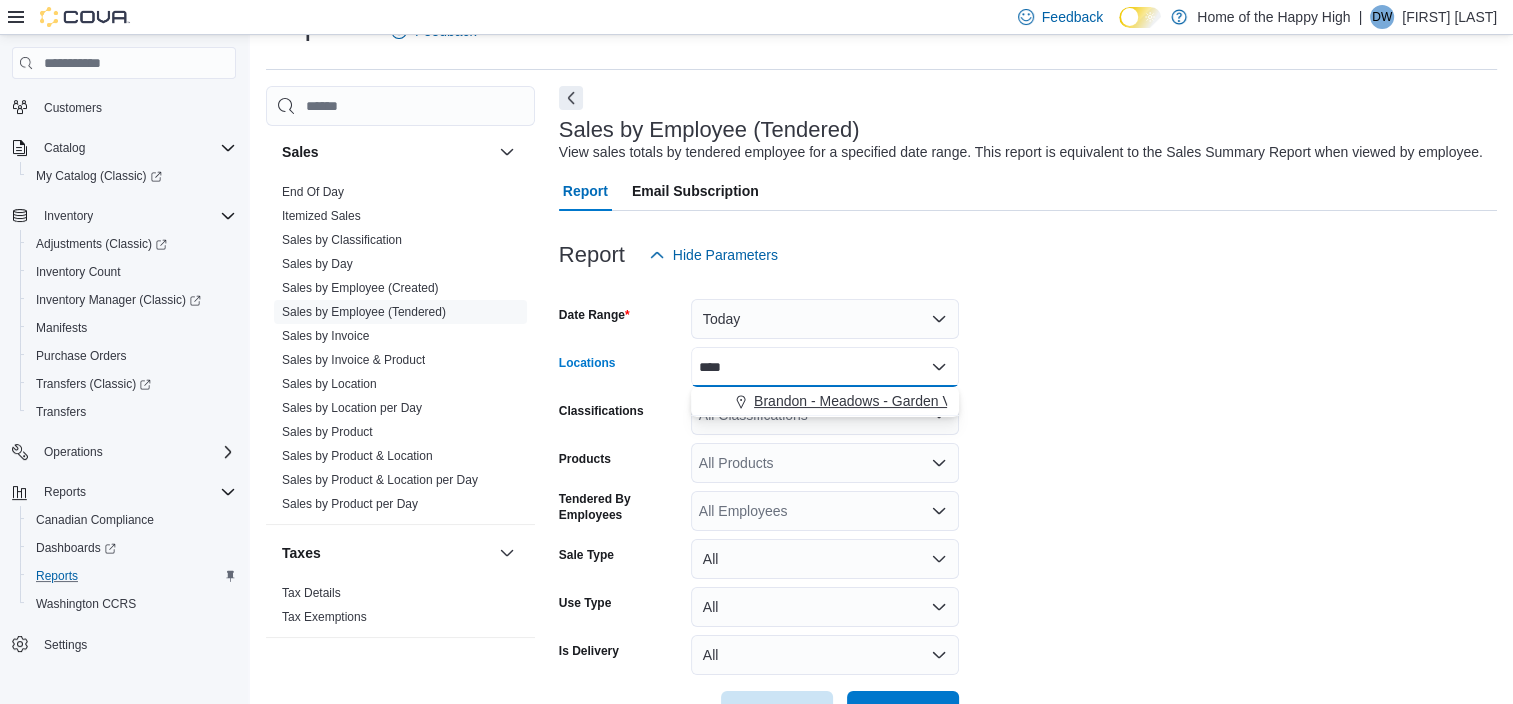 type on "****" 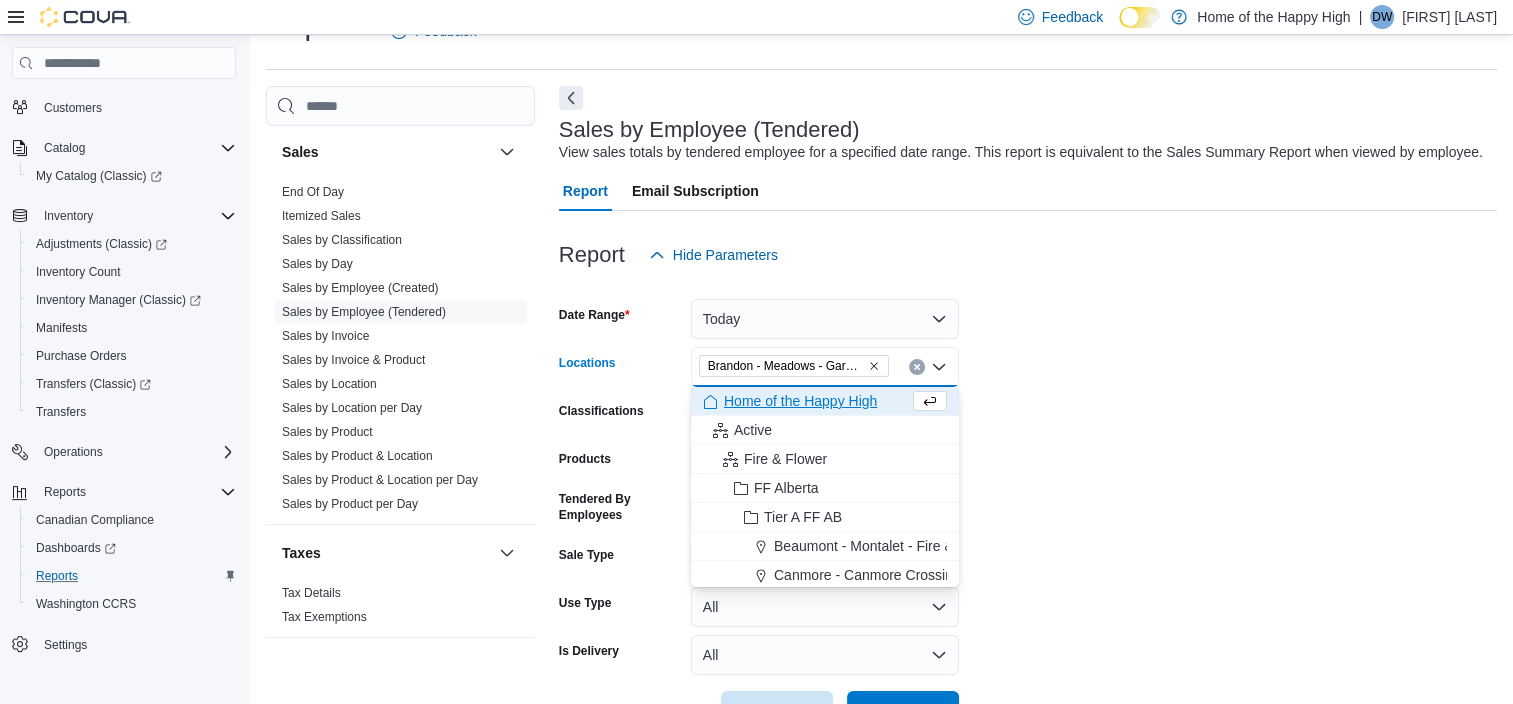 click on "Date Range Today Locations [CITY] - [REGION] - [REGION] Combo box. Selected. [CITY] - [REGION] - [REGION]. Press Backspace to delete [CITY] - [REGION] - [REGION]. Combo box input. All Locations. Type some text or, to display a list of choices, press Down Arrow. To exit the list of choices, press Escape. Classifications All Classifications Products All Products Tendered By Employees All Employees Sale Type All Use Type All Is Delivery All Export  Run Report" at bounding box center (1028, 503) 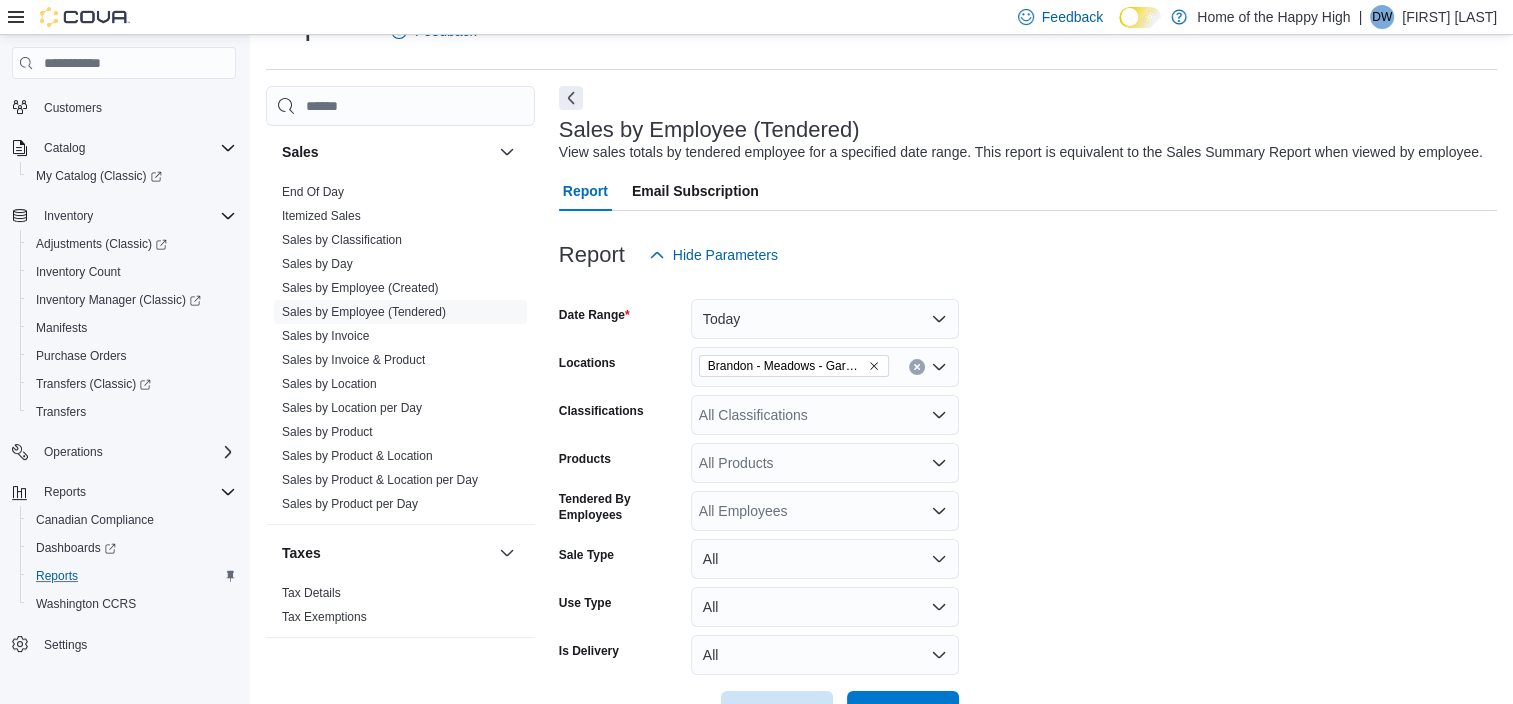 scroll, scrollTop: 113, scrollLeft: 0, axis: vertical 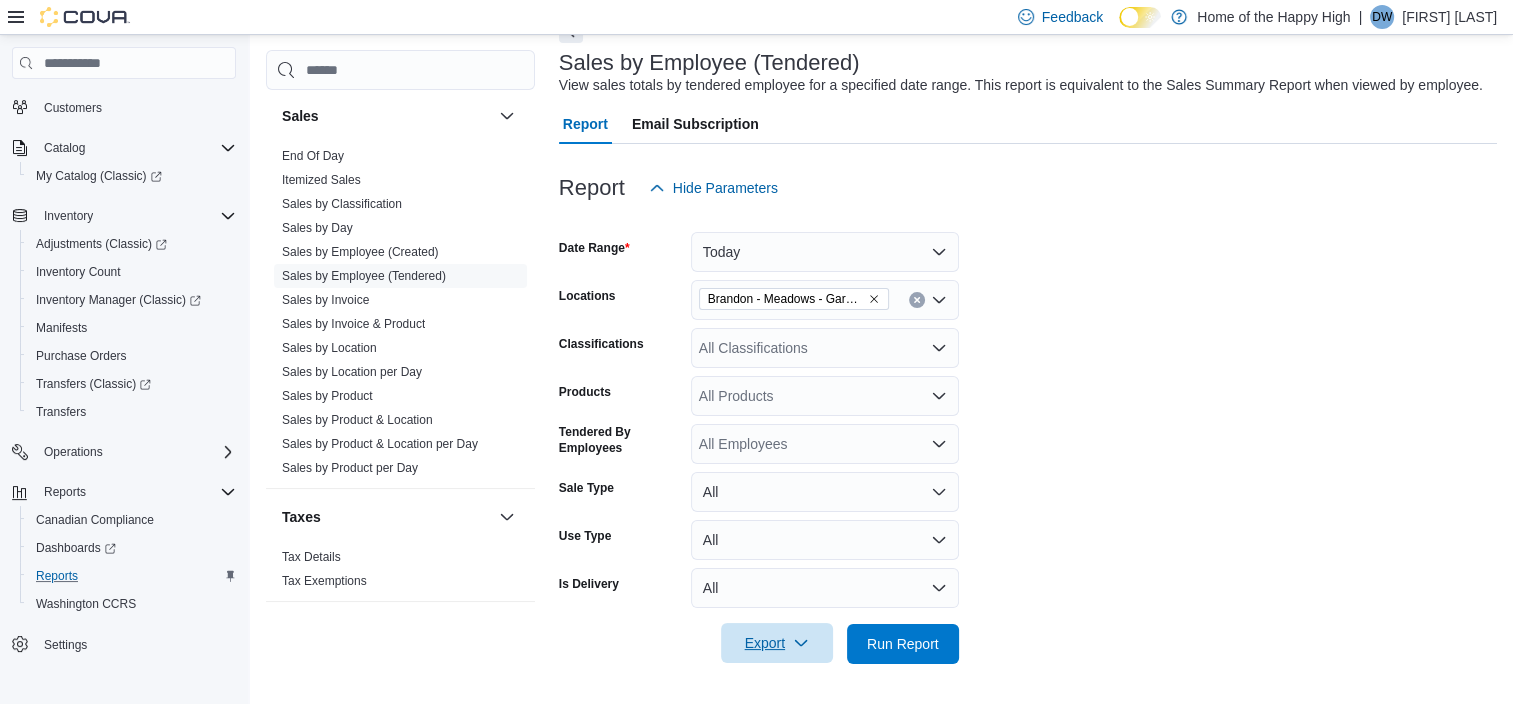 click on "Export" at bounding box center [777, 643] 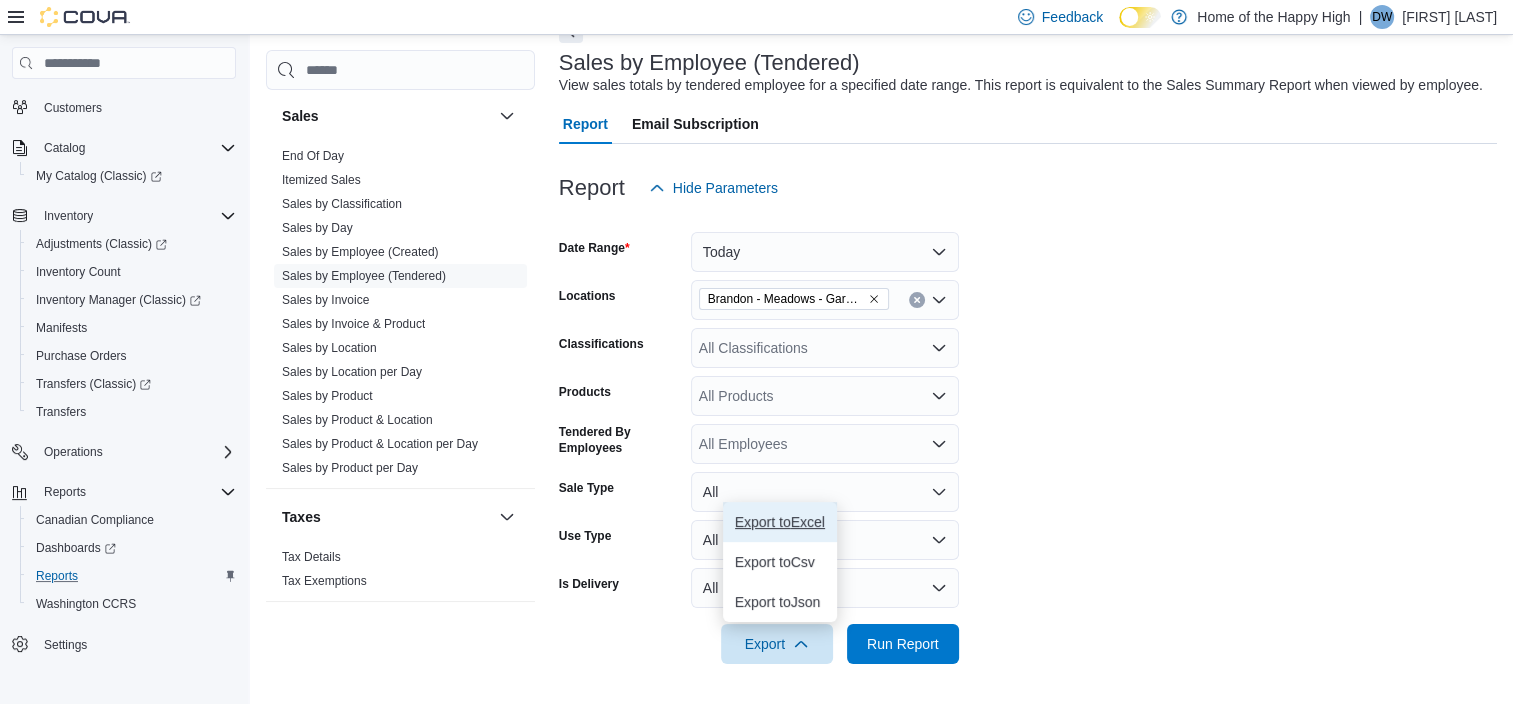click on "Export to  Excel" at bounding box center [780, 522] 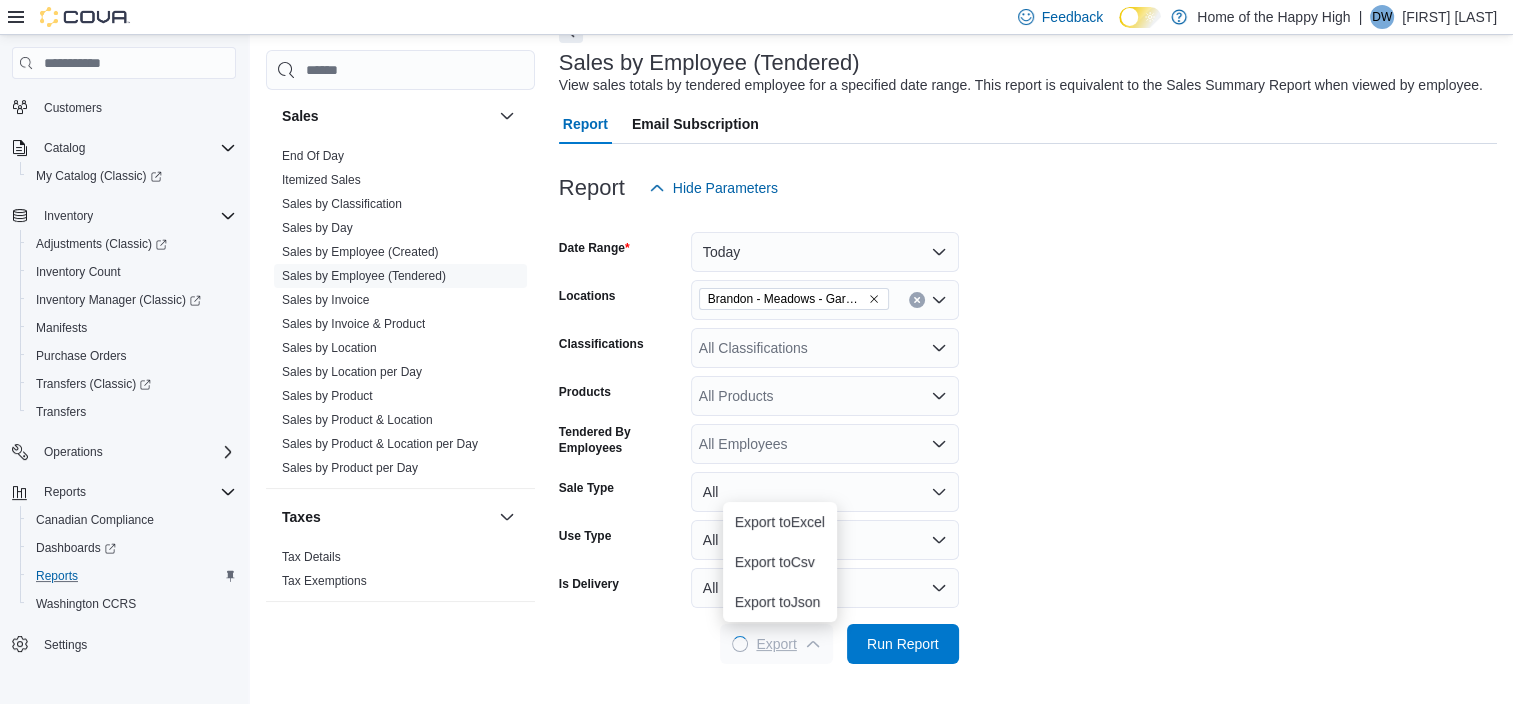 scroll, scrollTop: 0, scrollLeft: 0, axis: both 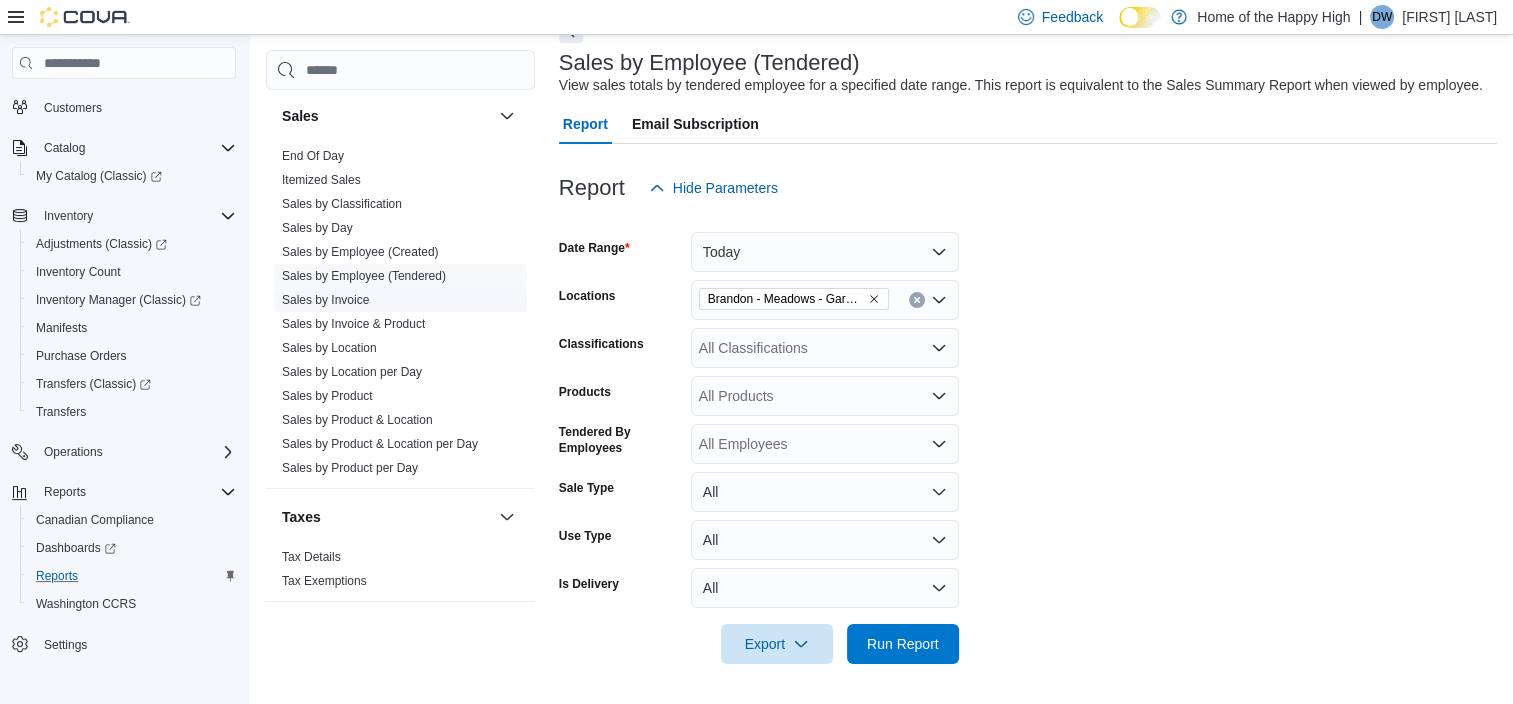 drag, startPoint x: 344, startPoint y: 297, endPoint x: 388, endPoint y: 302, distance: 44.28318 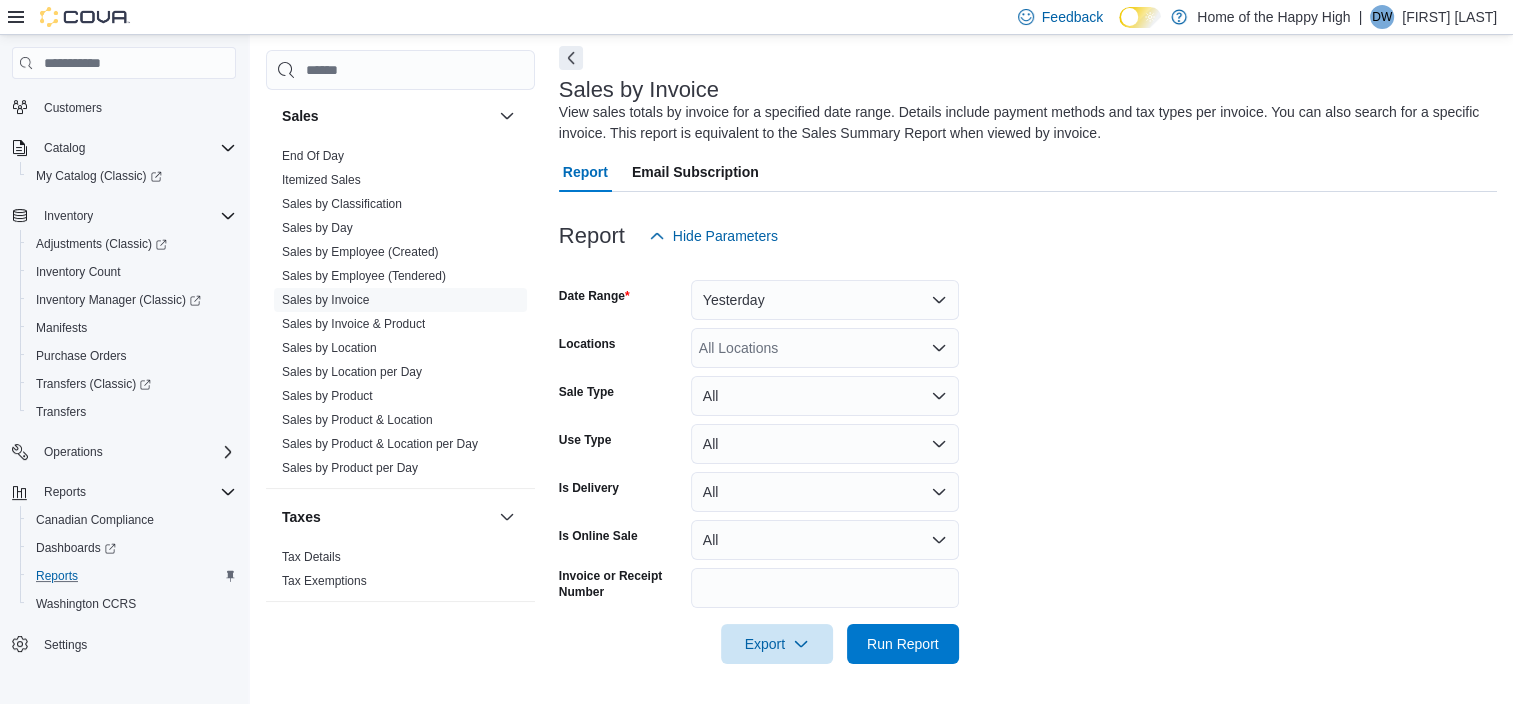 scroll, scrollTop: 67, scrollLeft: 0, axis: vertical 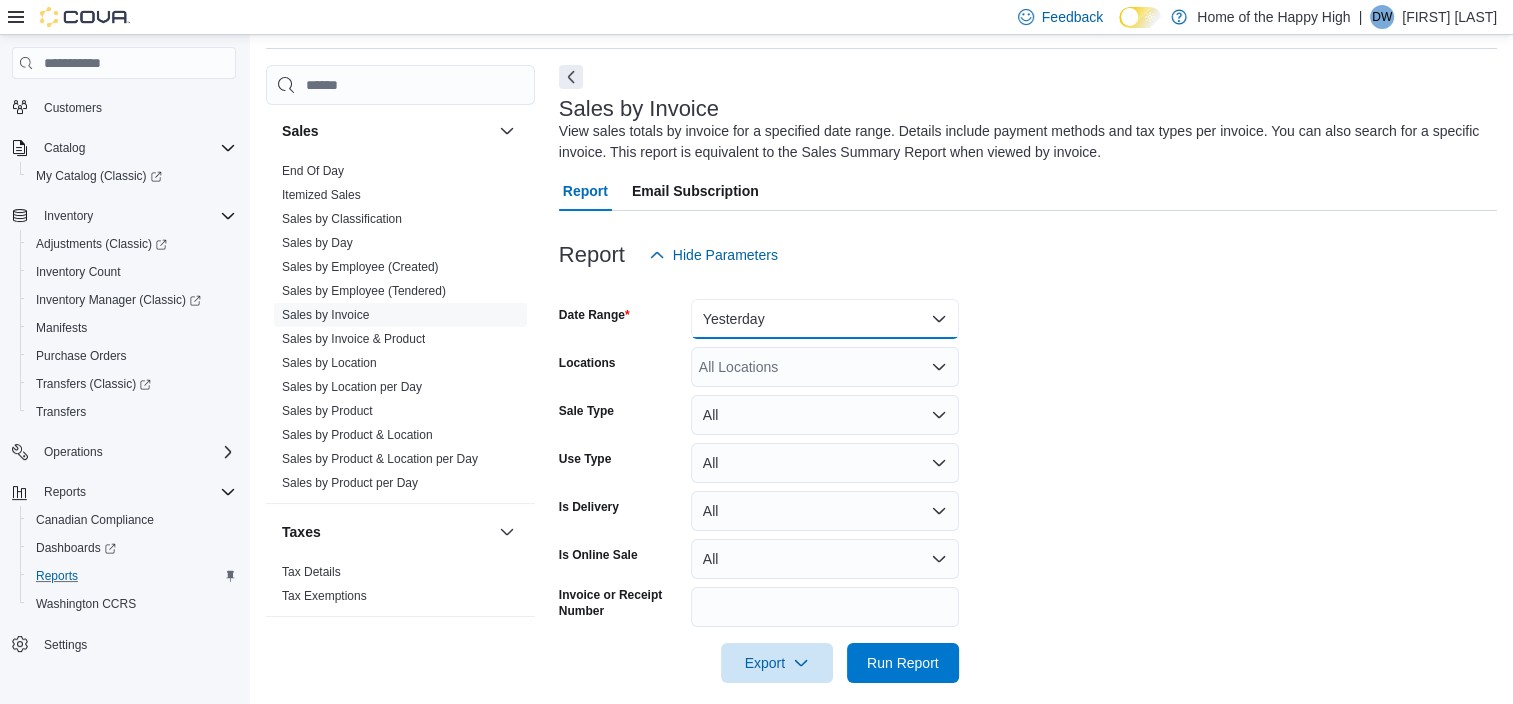 click on "Yesterday" at bounding box center [825, 319] 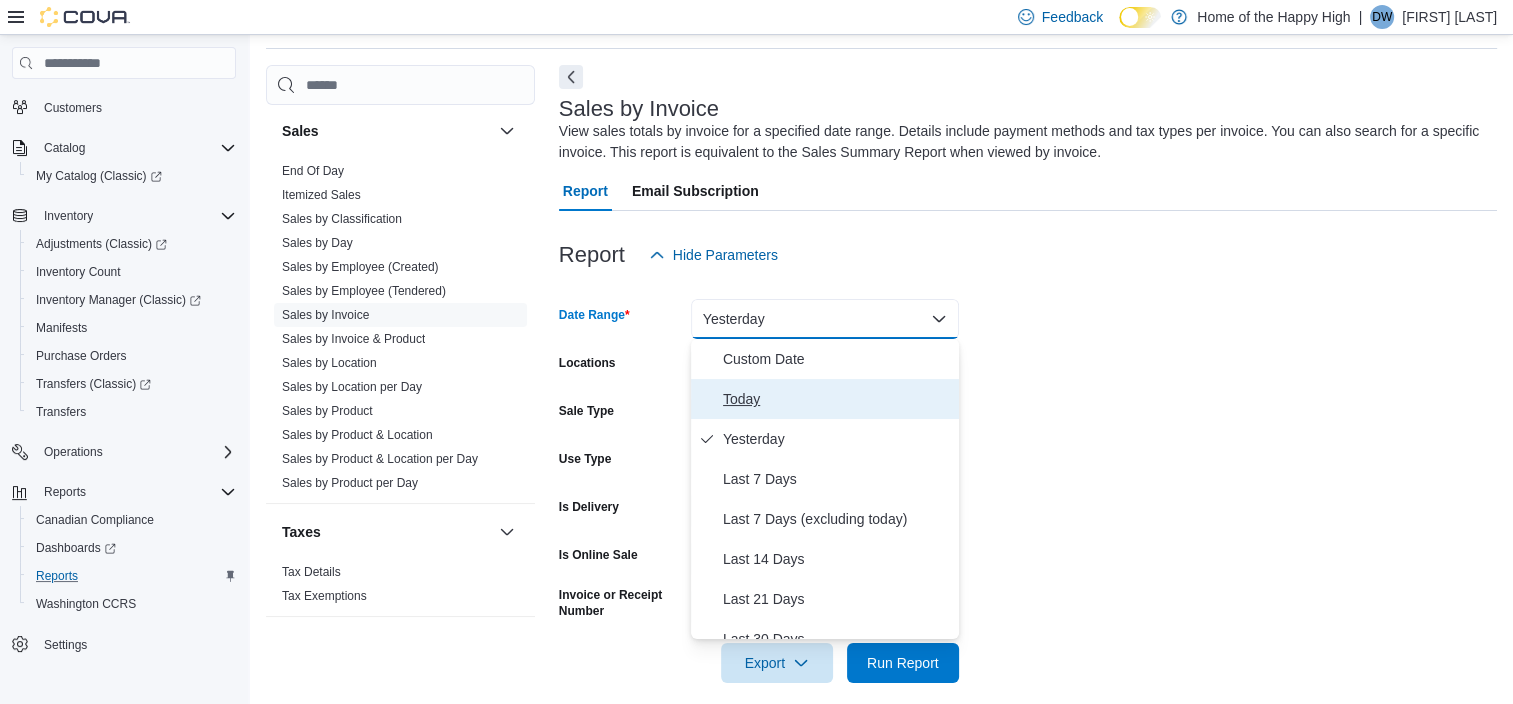 click on "Today" at bounding box center (837, 399) 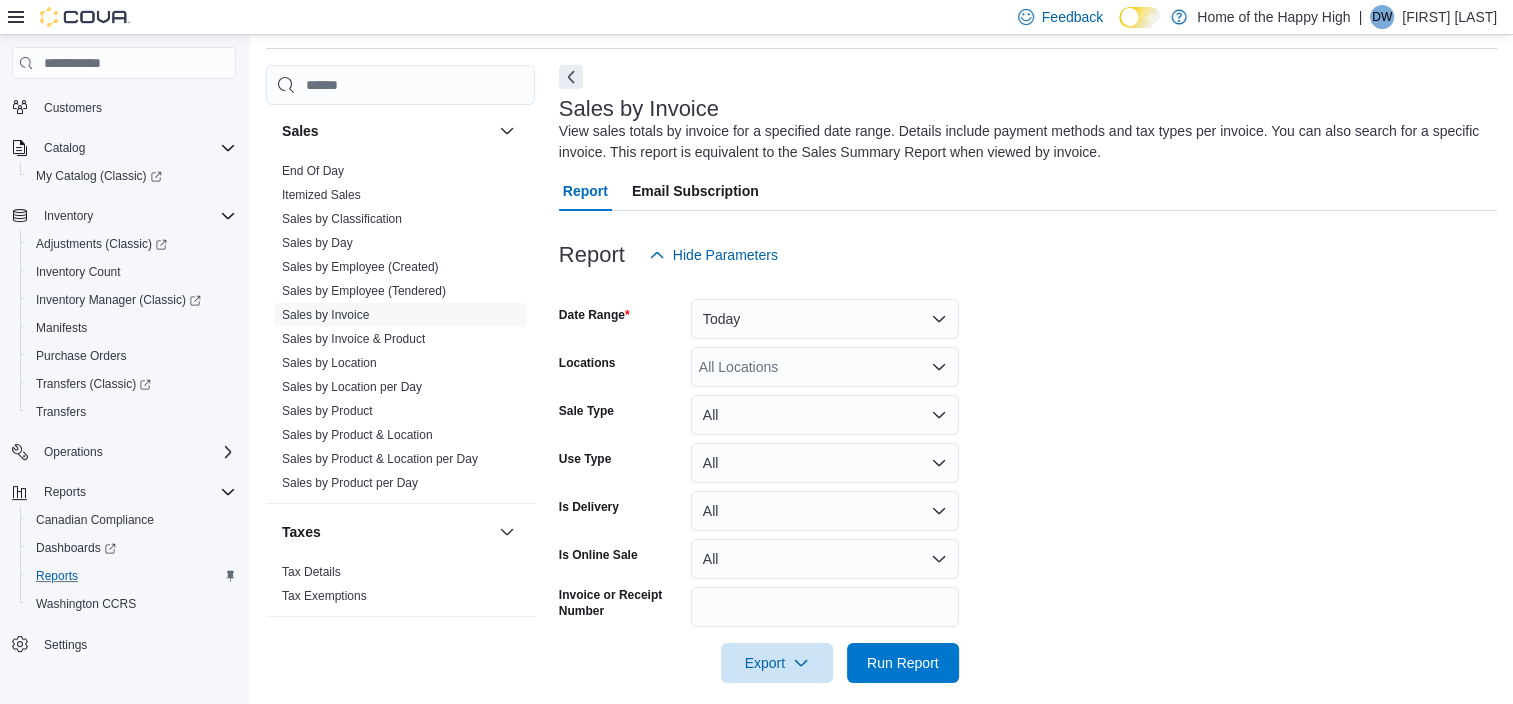 click on "Date Range Today Locations All Locations Sale Type All Use Type All Is Delivery All Is Online Sale All Invoice or Receipt Number Export  Run Report" at bounding box center [1028, 479] 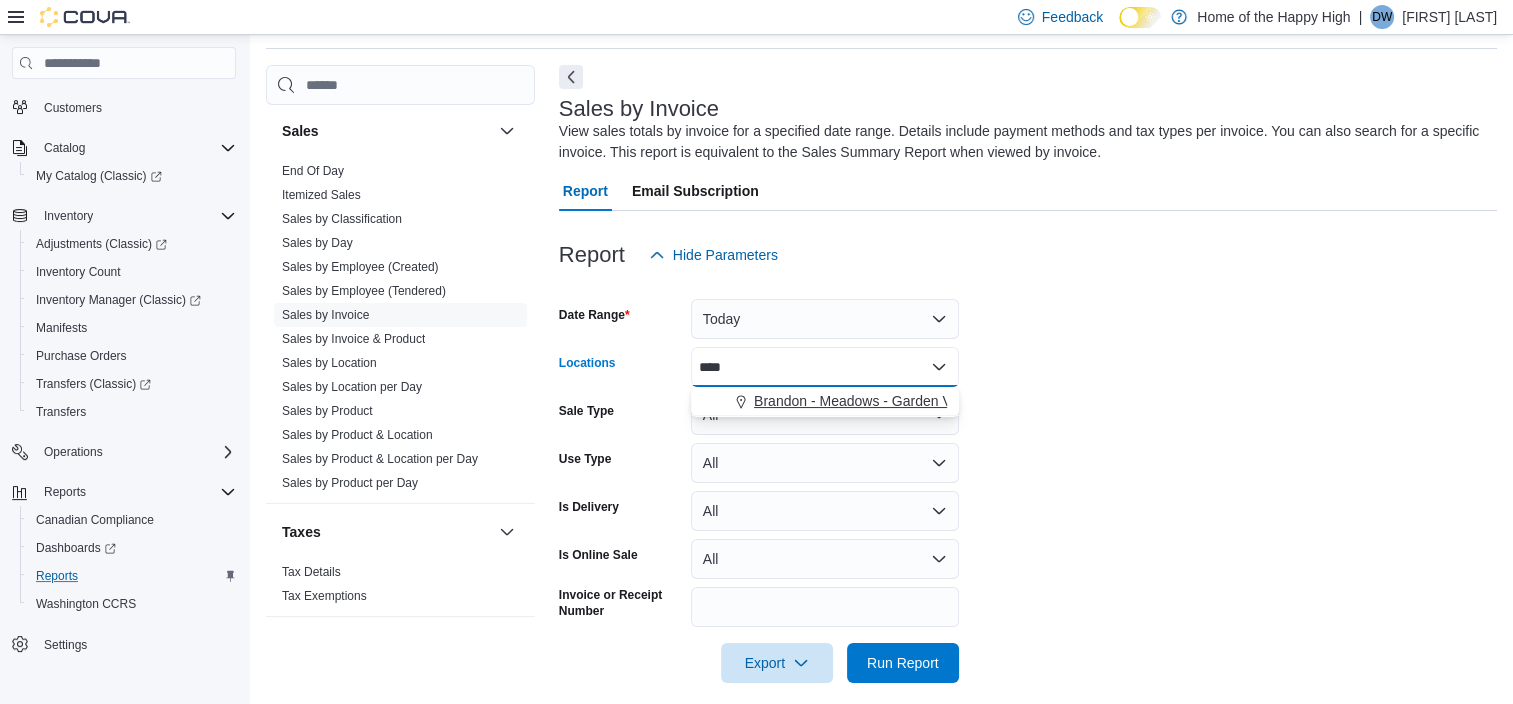 type on "****" 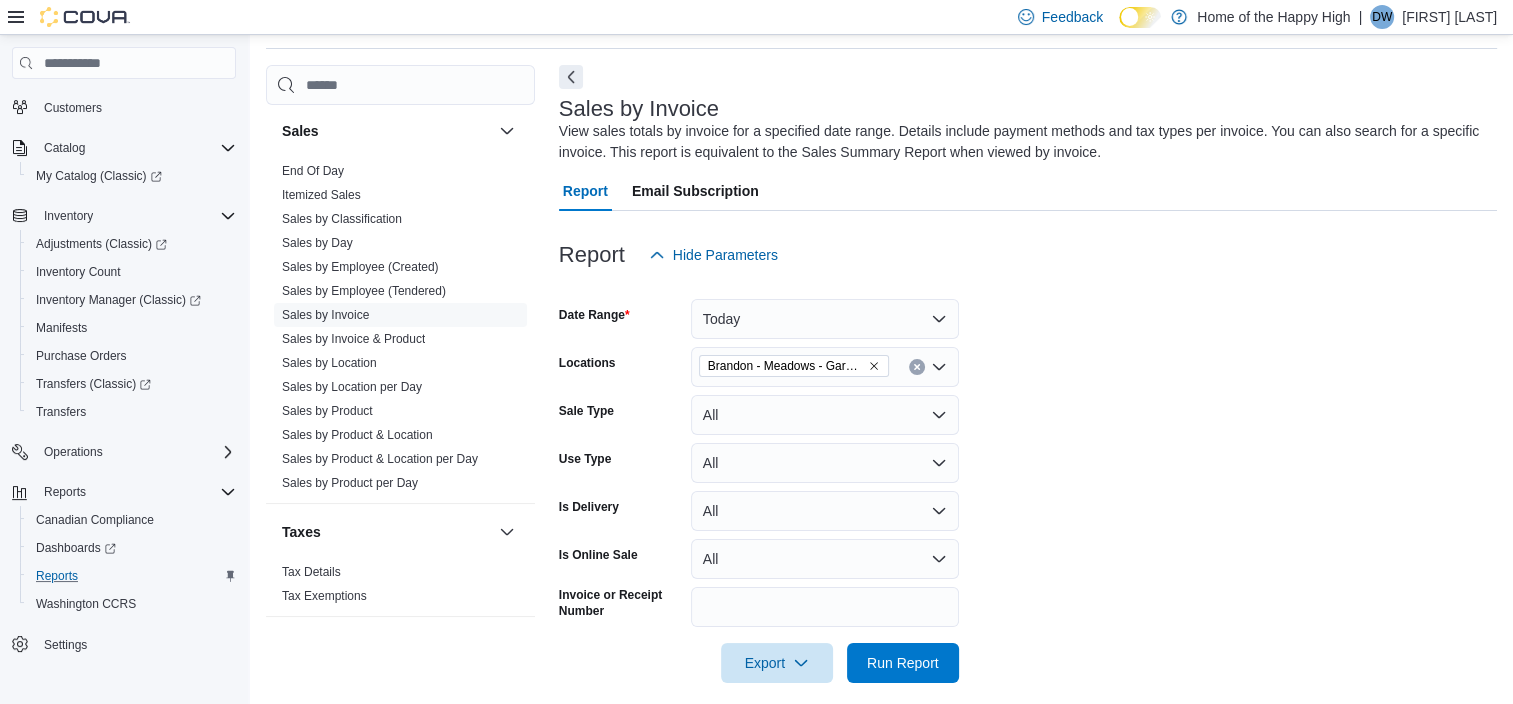click on "Date Range Today Locations [CITY] - [REGION] - [REGION] Sale Type All Use Type All Is Delivery All Is Online Sale All Invoice or Receipt Number Export  Run Report" at bounding box center (1028, 479) 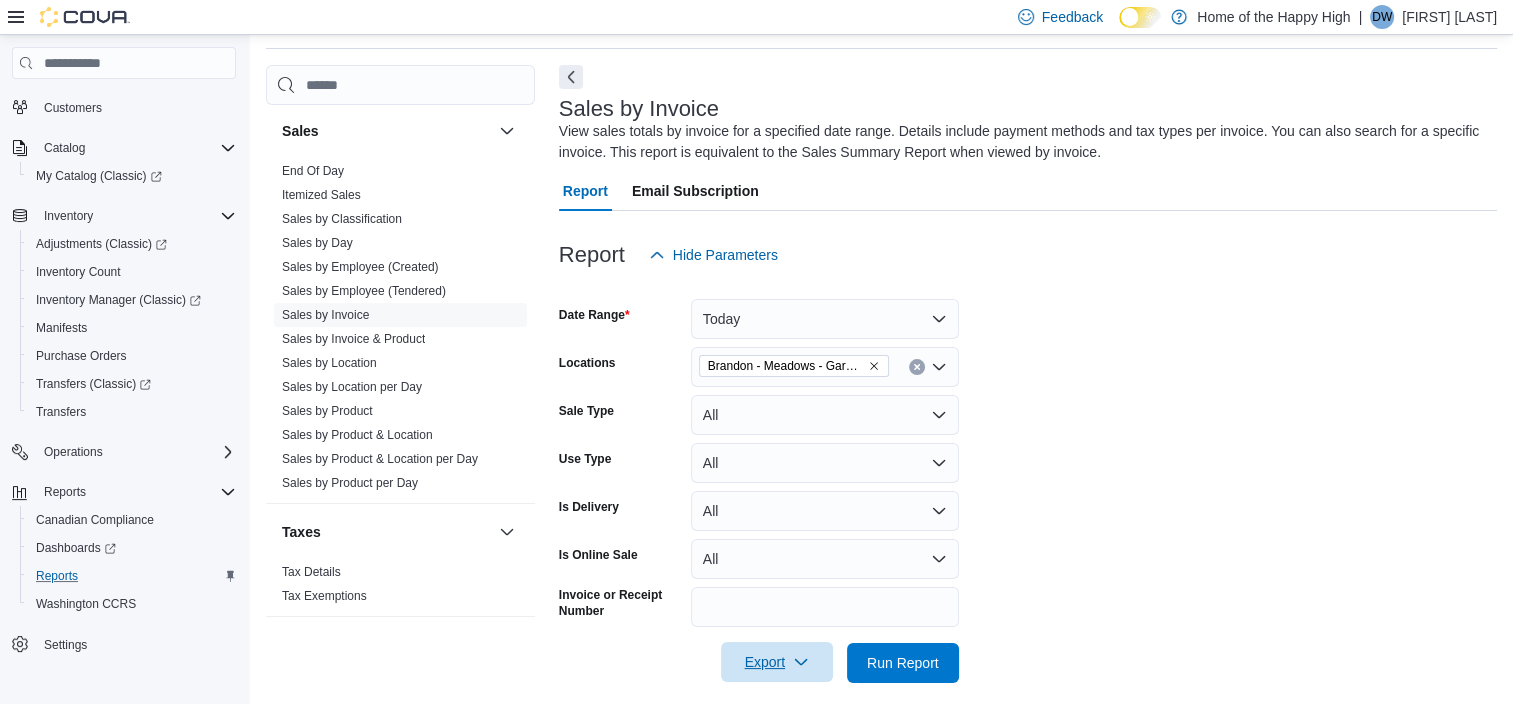 click on "Export" at bounding box center (777, 662) 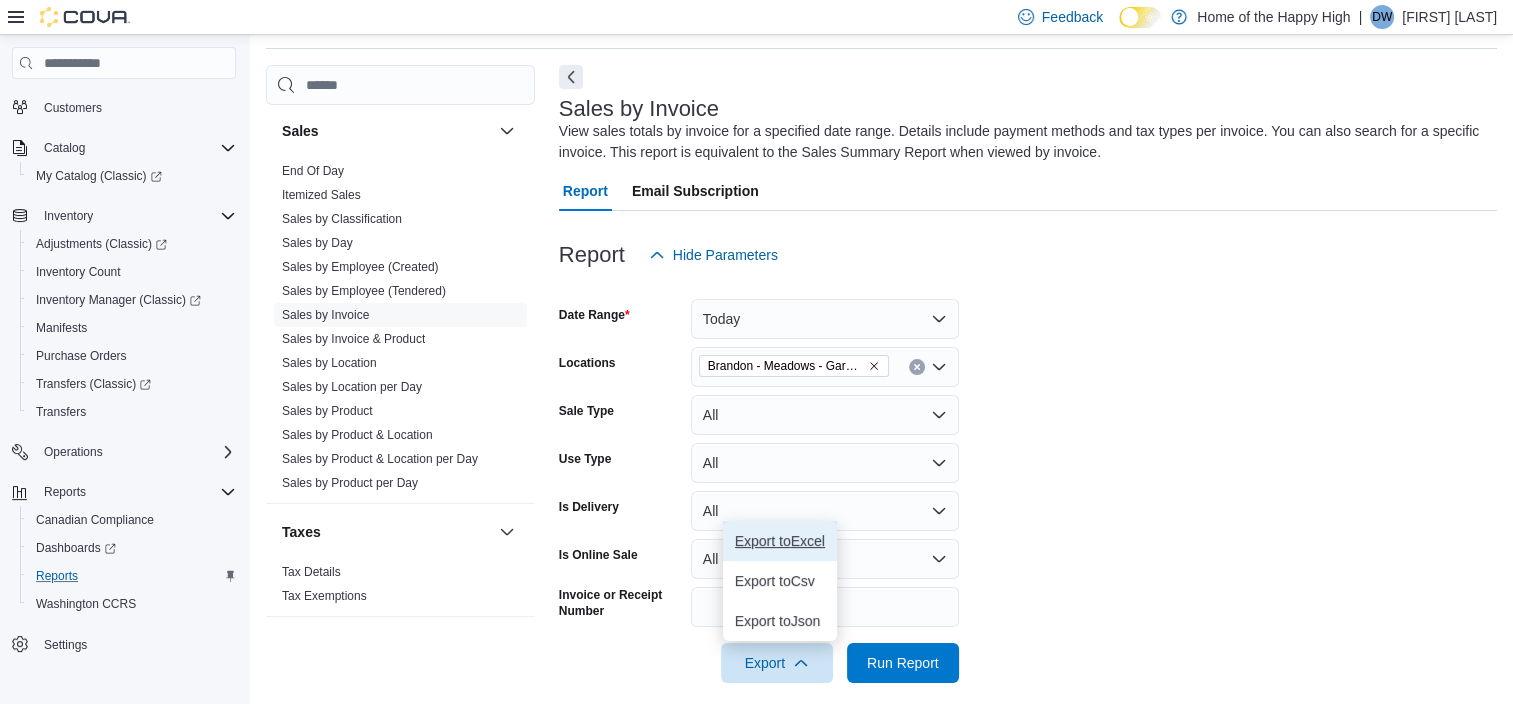 click on "Export to  Excel" at bounding box center [780, 541] 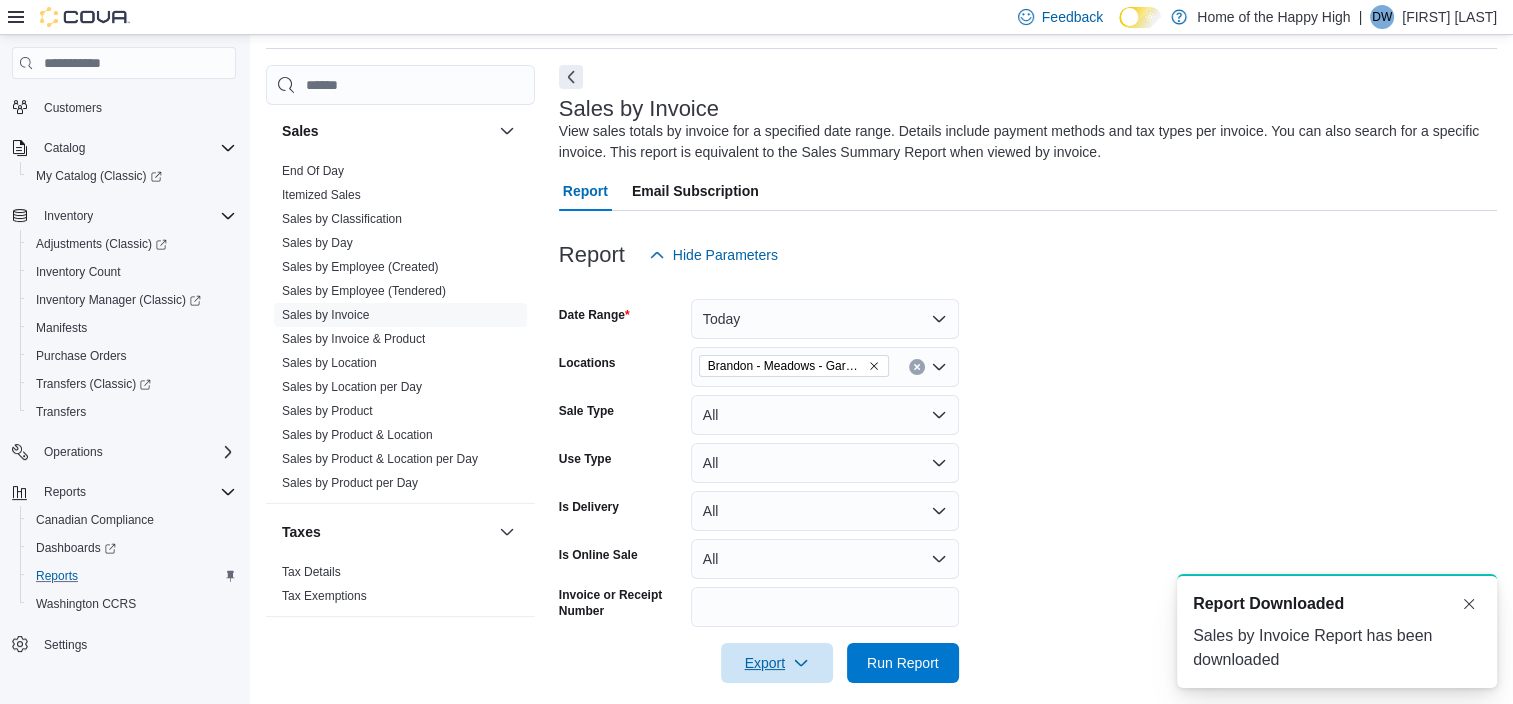 scroll, scrollTop: 0, scrollLeft: 0, axis: both 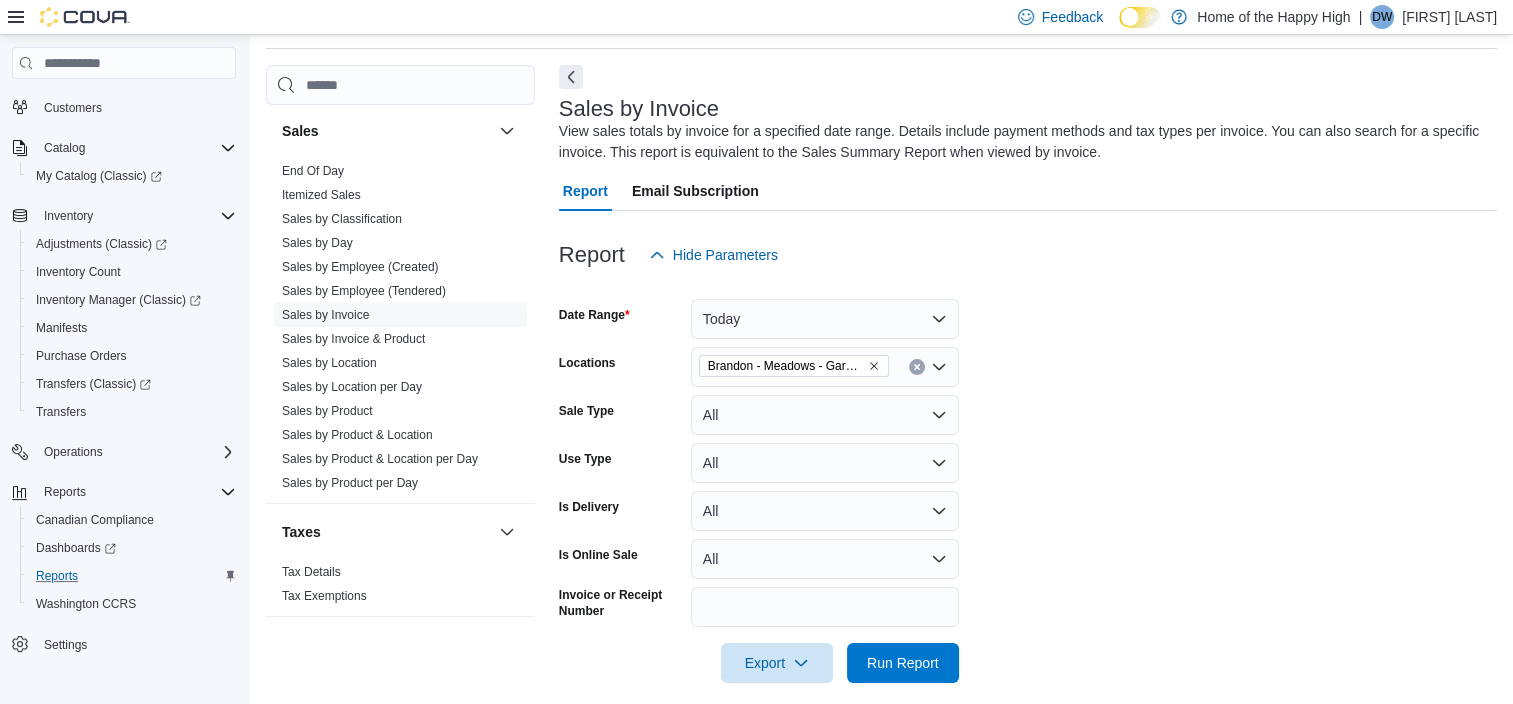 click on "Report Hide Parameters" at bounding box center [1028, 255] 